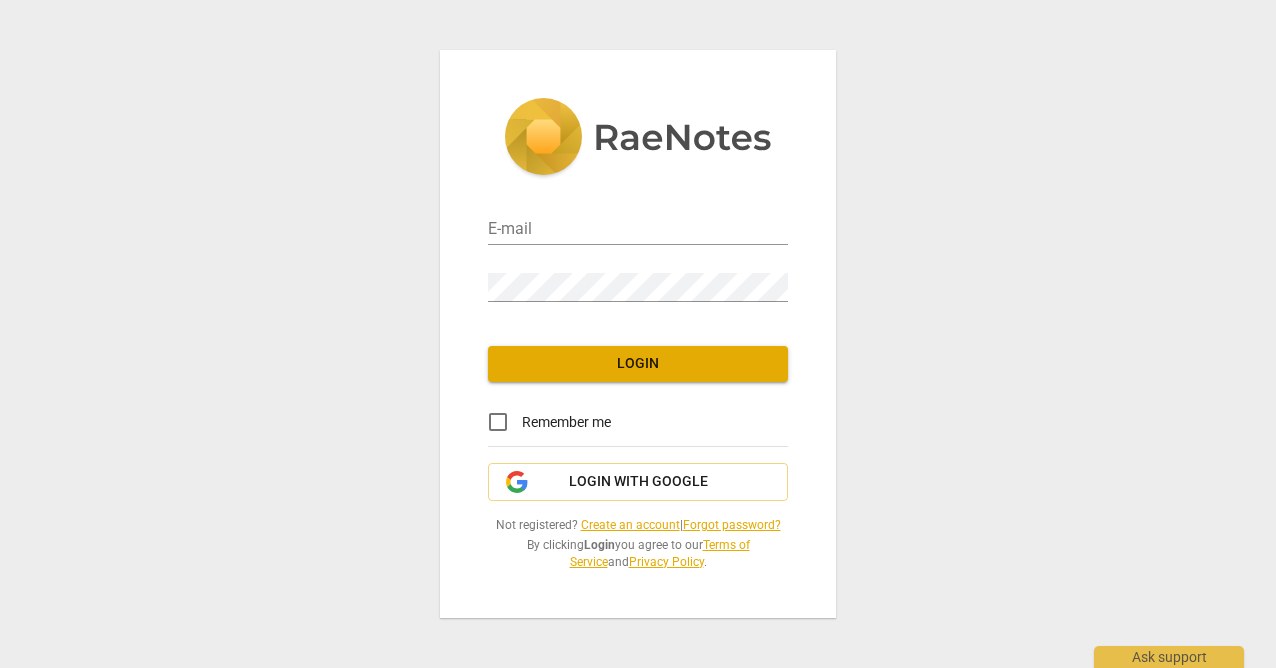 scroll, scrollTop: 0, scrollLeft: 0, axis: both 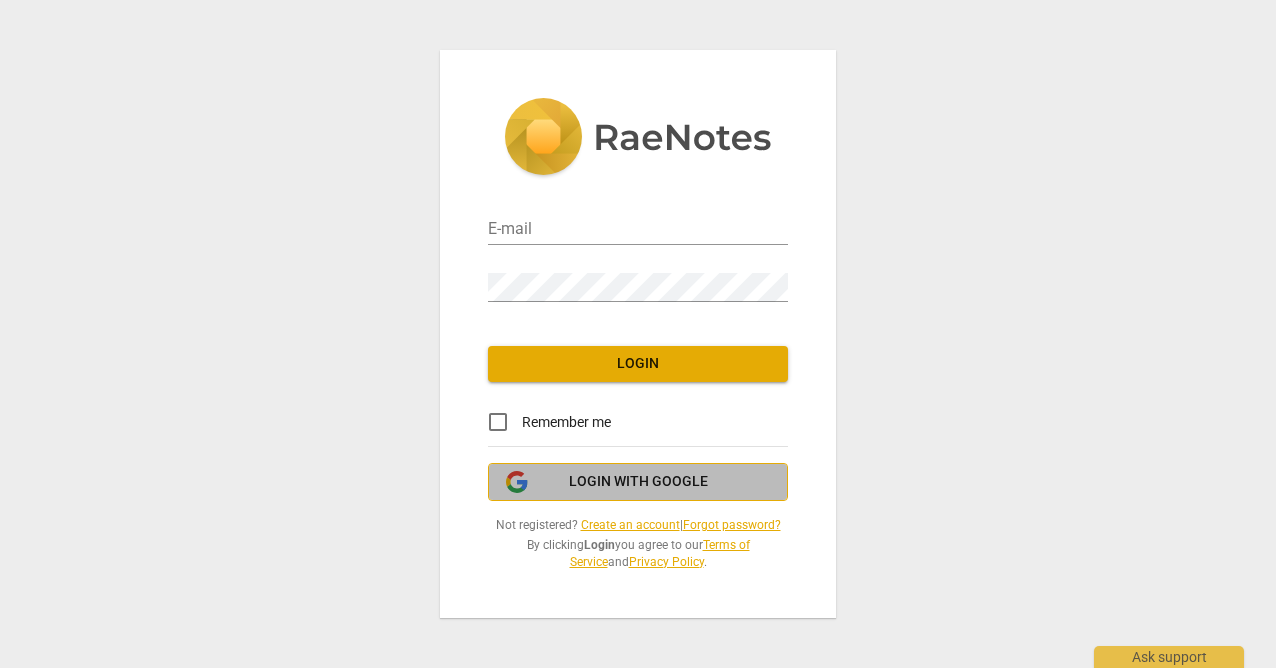 click on "Login with Google" at bounding box center [638, 482] 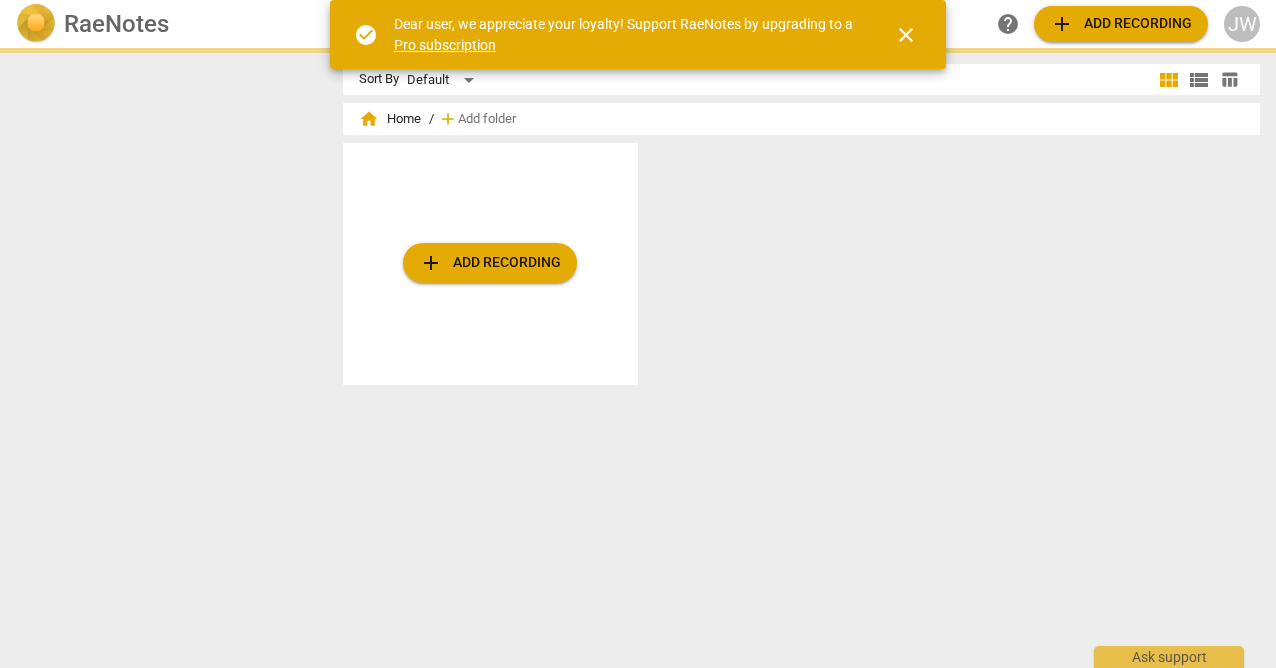 scroll, scrollTop: 0, scrollLeft: 0, axis: both 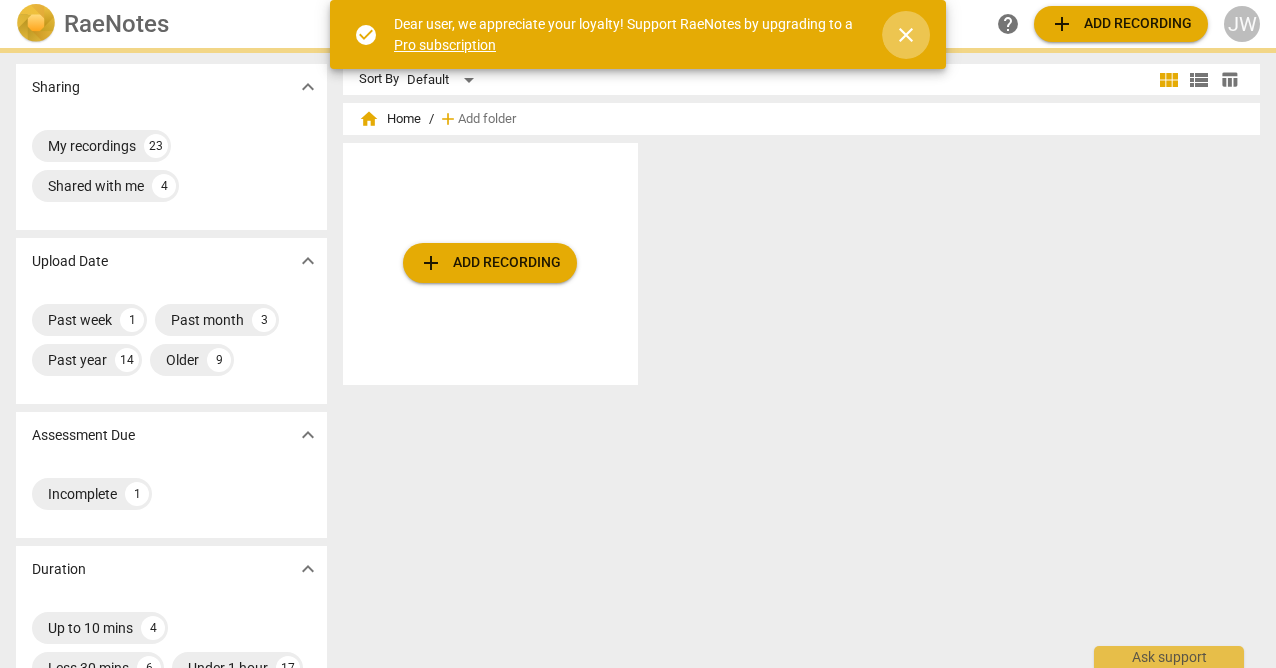 drag, startPoint x: 904, startPoint y: 30, endPoint x: 892, endPoint y: 36, distance: 13.416408 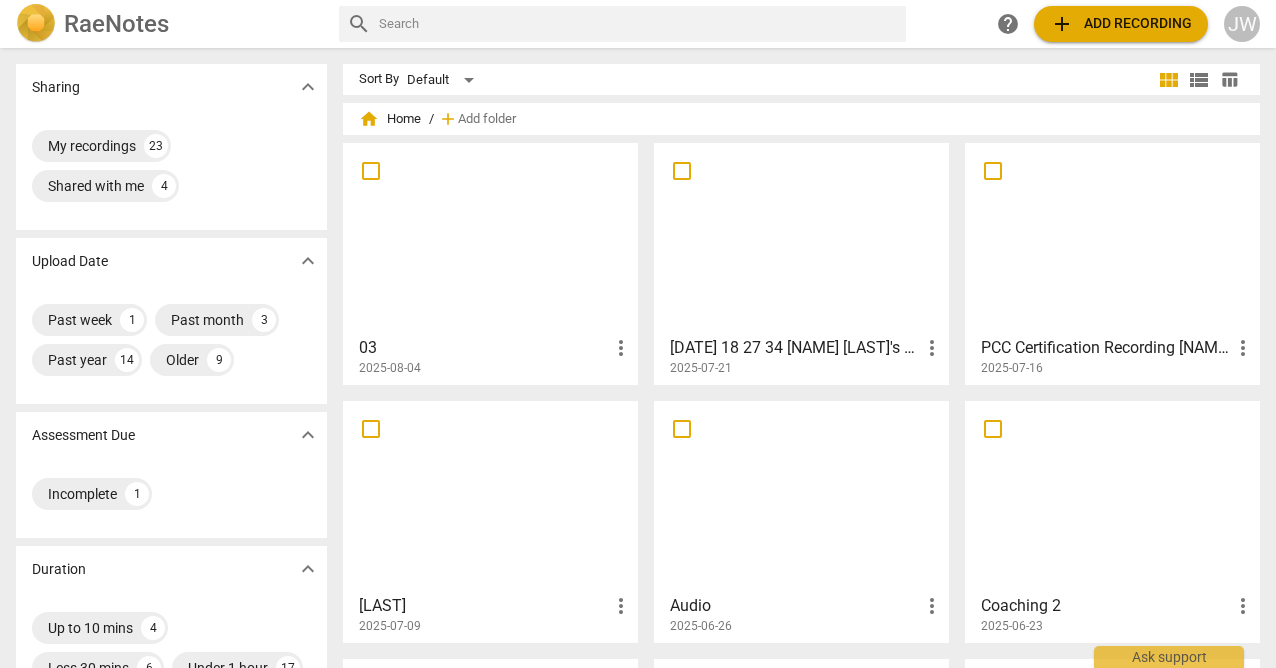 click at bounding box center (490, 238) 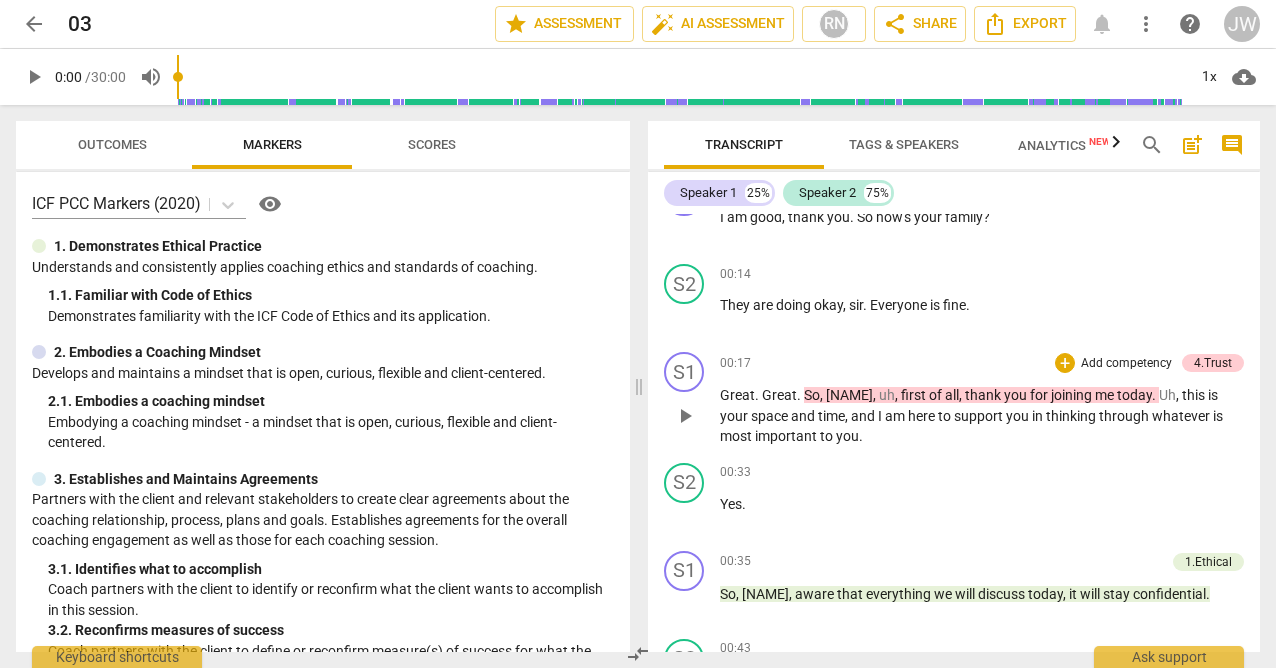 scroll, scrollTop: 399, scrollLeft: 0, axis: vertical 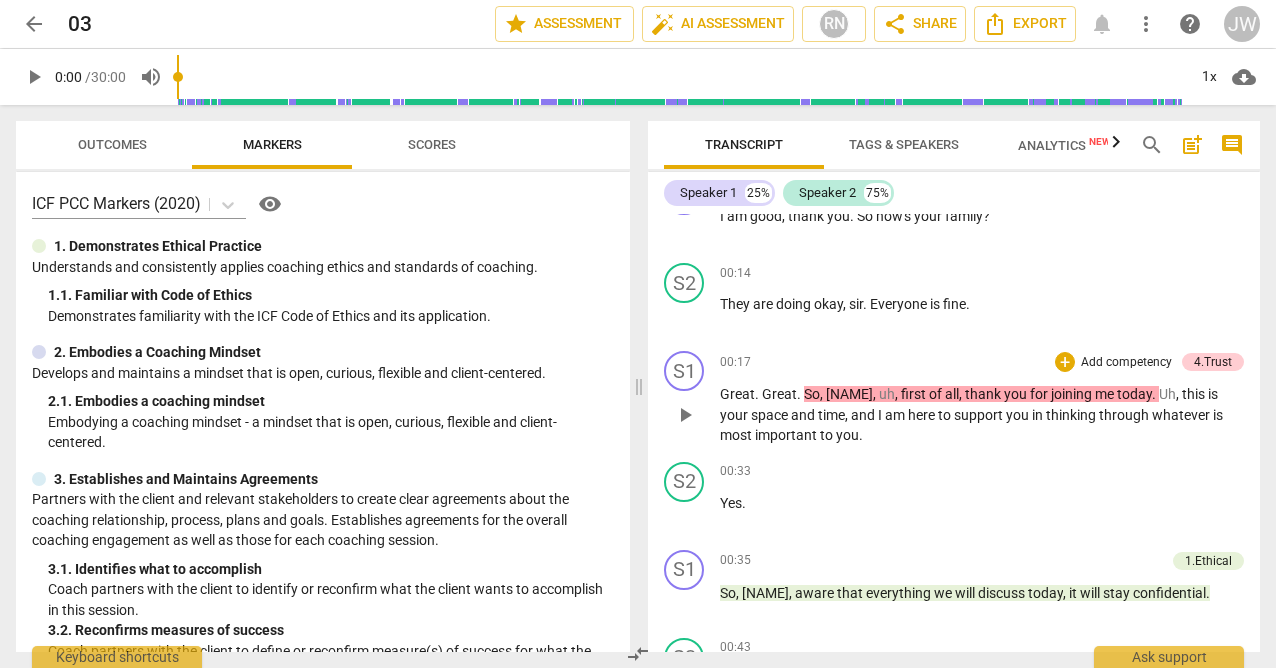 click on "4.Trust" at bounding box center [1213, 362] 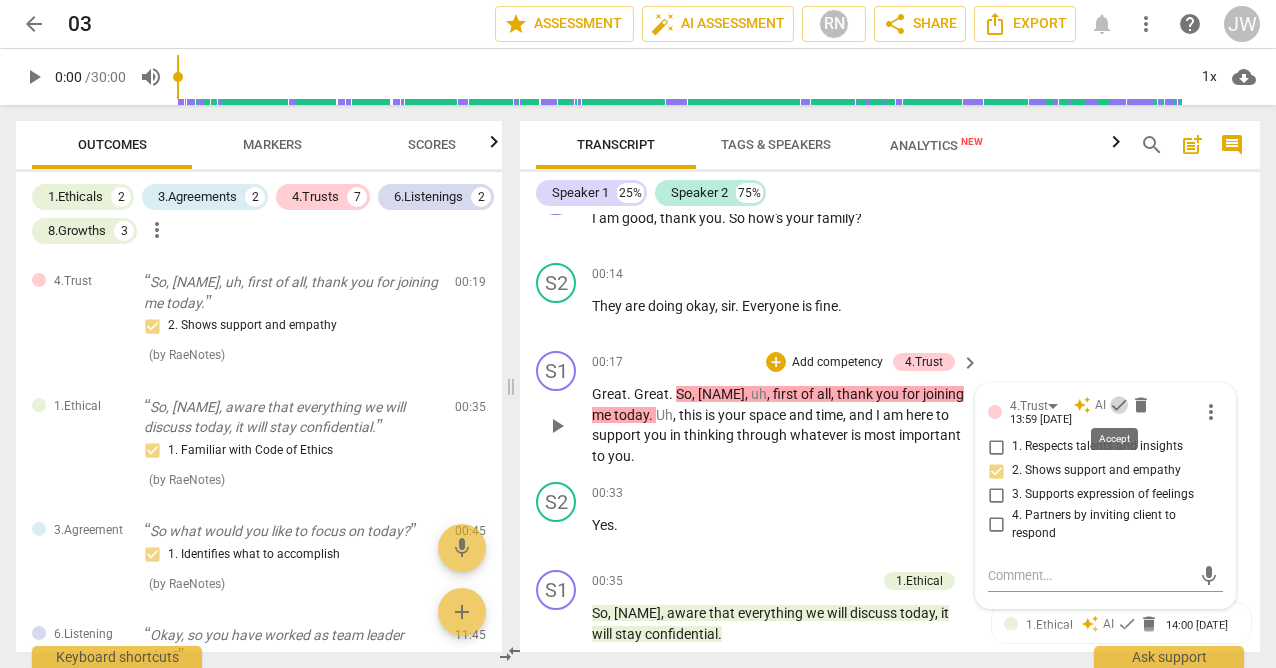 click on "check" at bounding box center [1119, 405] 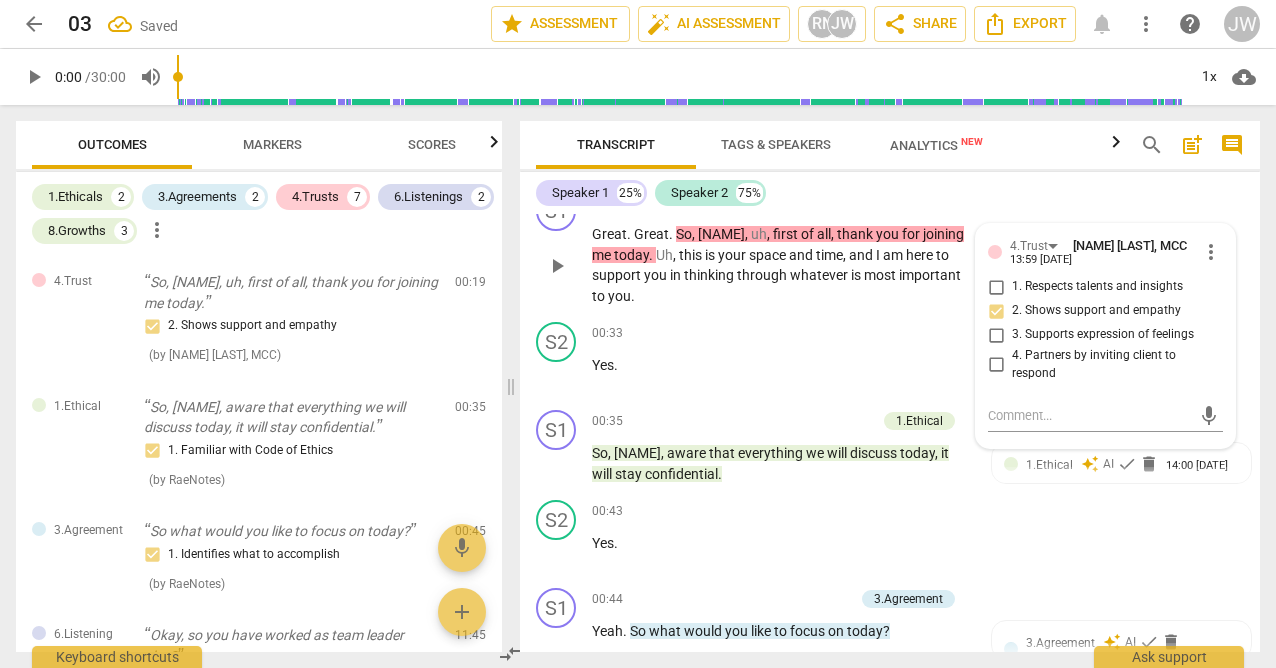 scroll, scrollTop: 626, scrollLeft: 0, axis: vertical 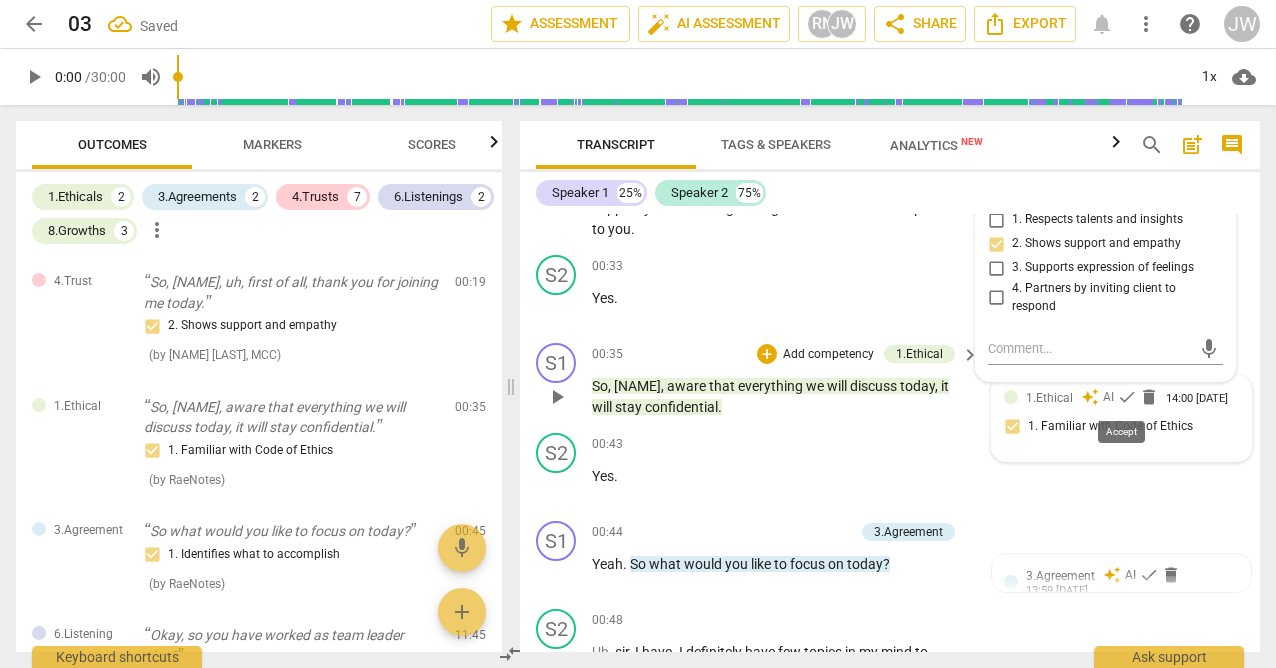 click on "check" at bounding box center [1127, 397] 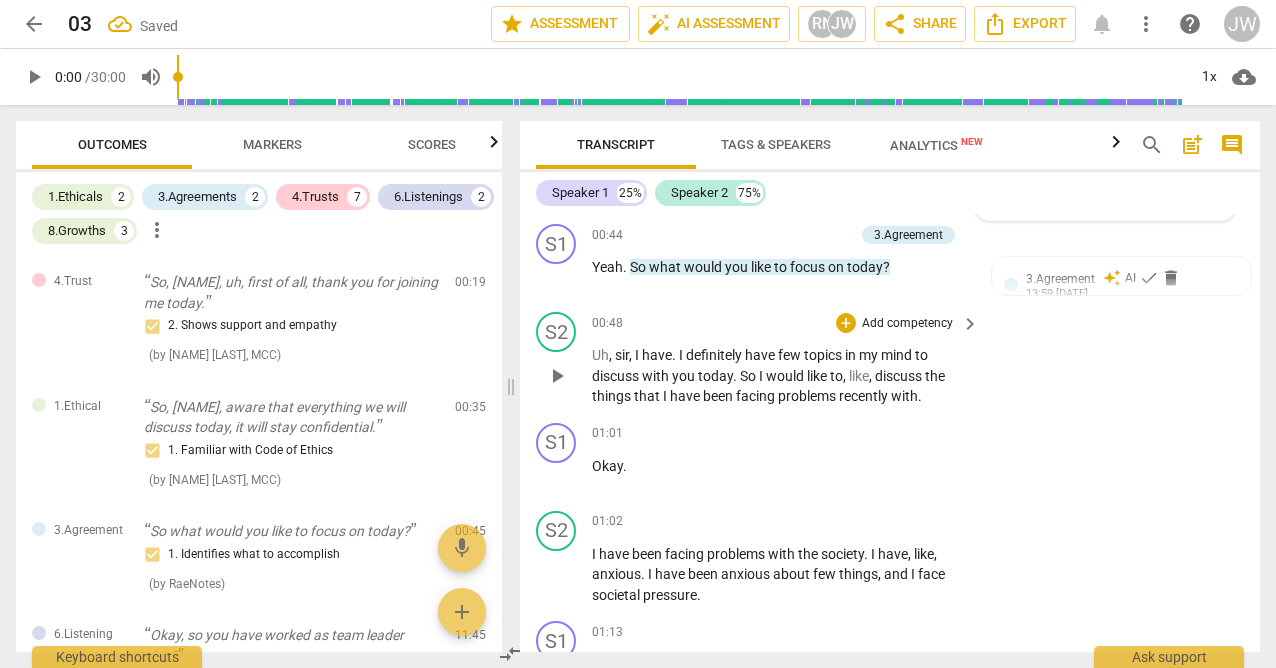 scroll, scrollTop: 924, scrollLeft: 0, axis: vertical 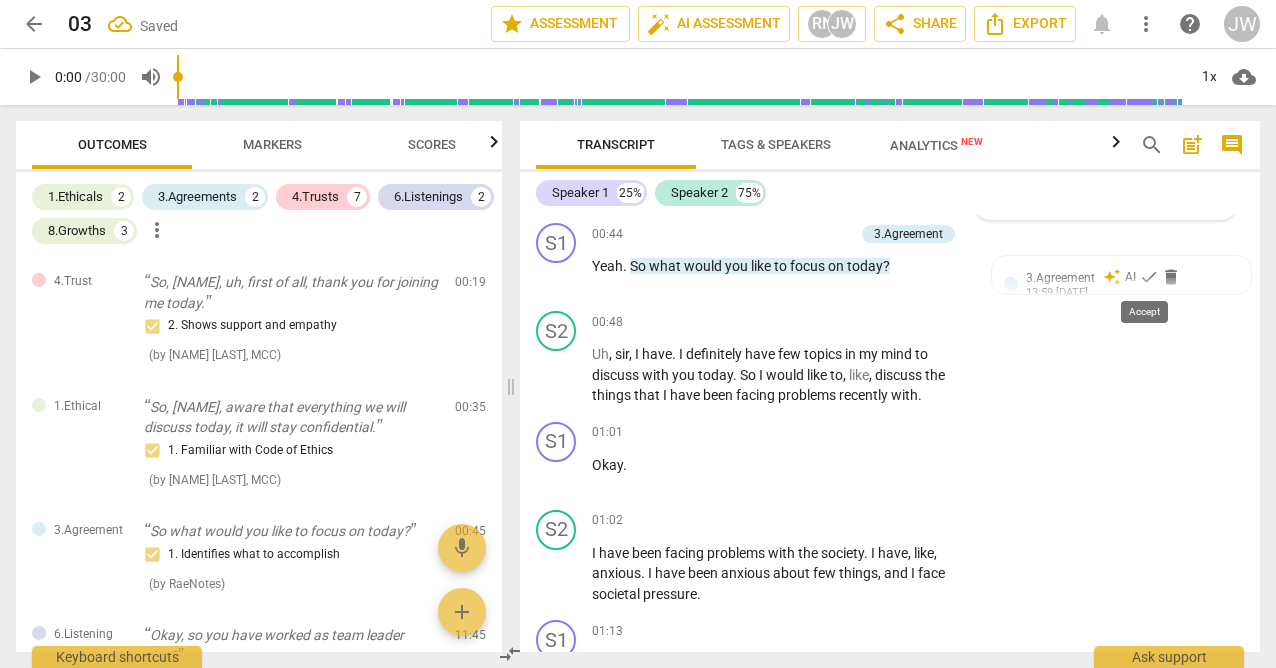 drag, startPoint x: 1146, startPoint y: 280, endPoint x: 1135, endPoint y: 290, distance: 14.866069 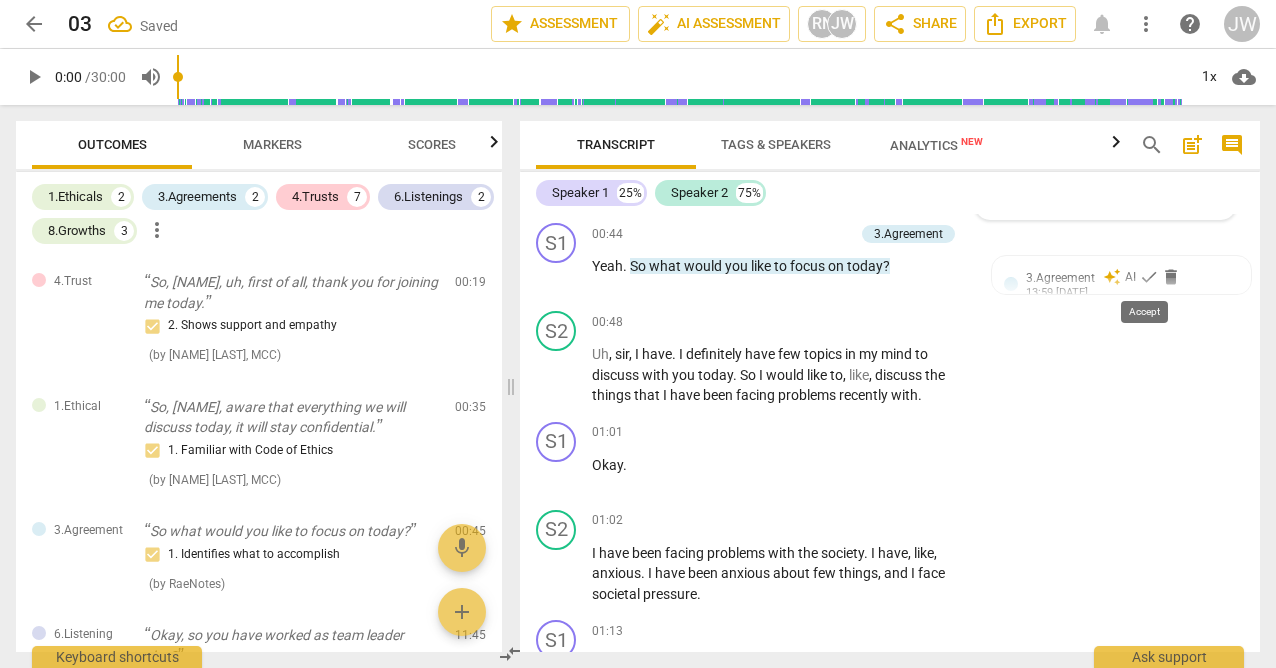 click on "check" at bounding box center [1149, 277] 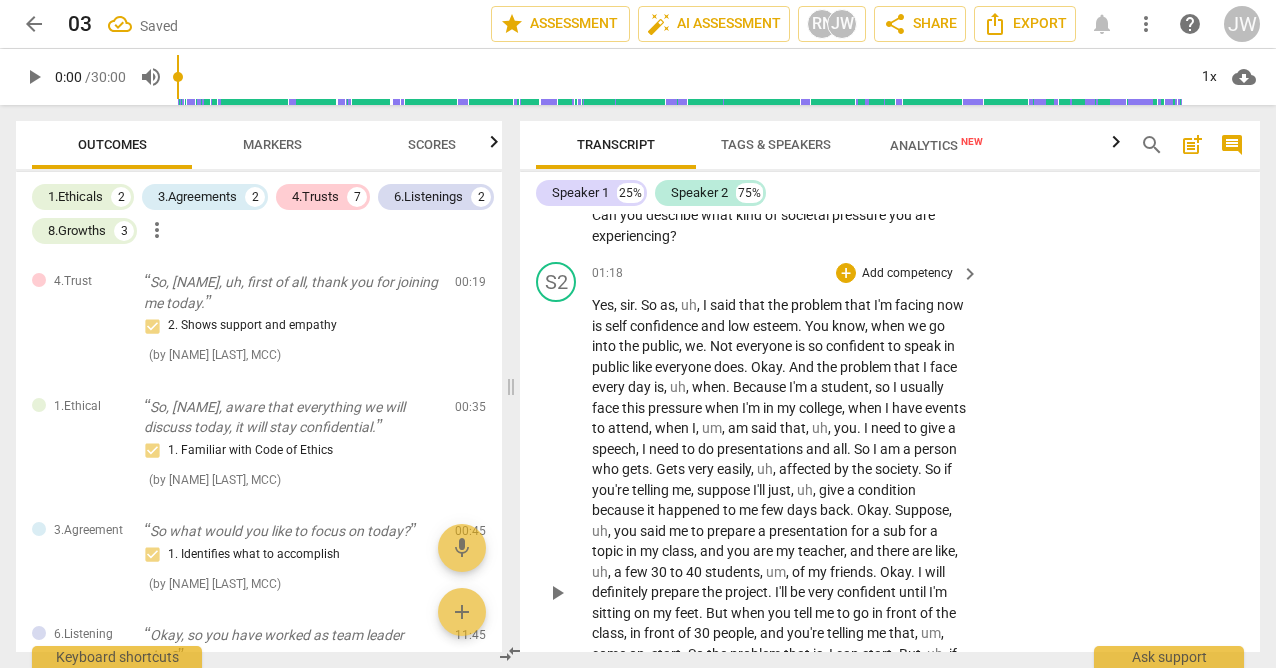 scroll, scrollTop: 1370, scrollLeft: 0, axis: vertical 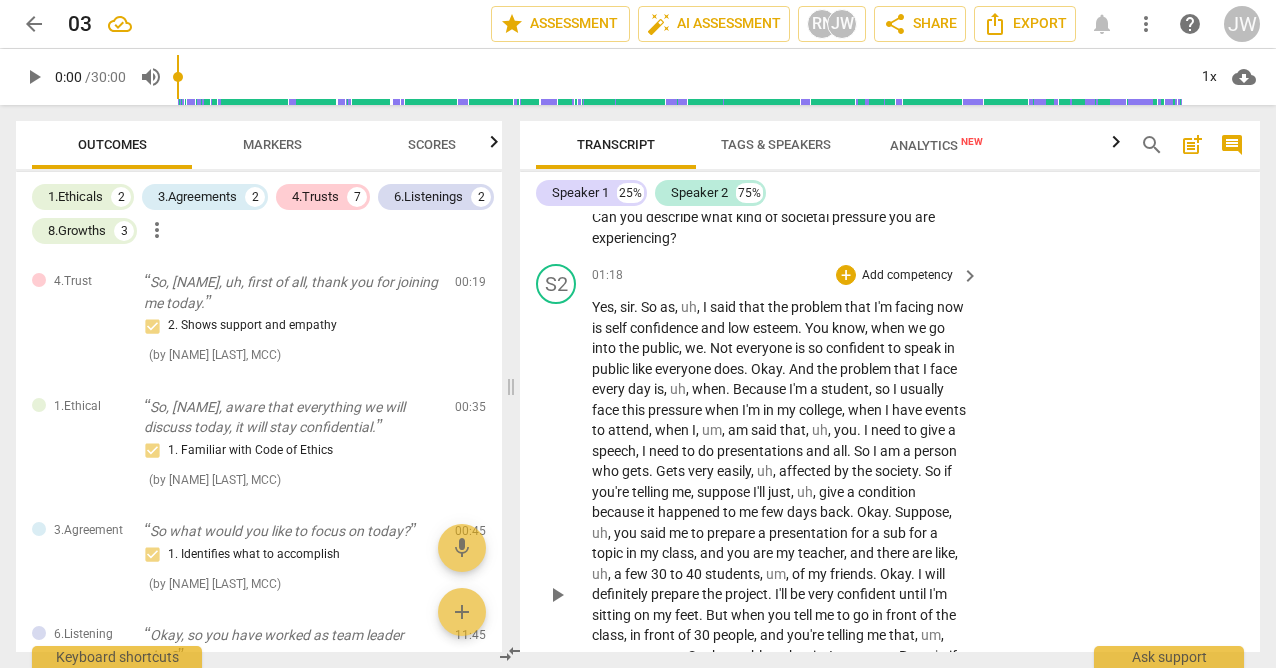 click on "Add competency" at bounding box center (907, 276) 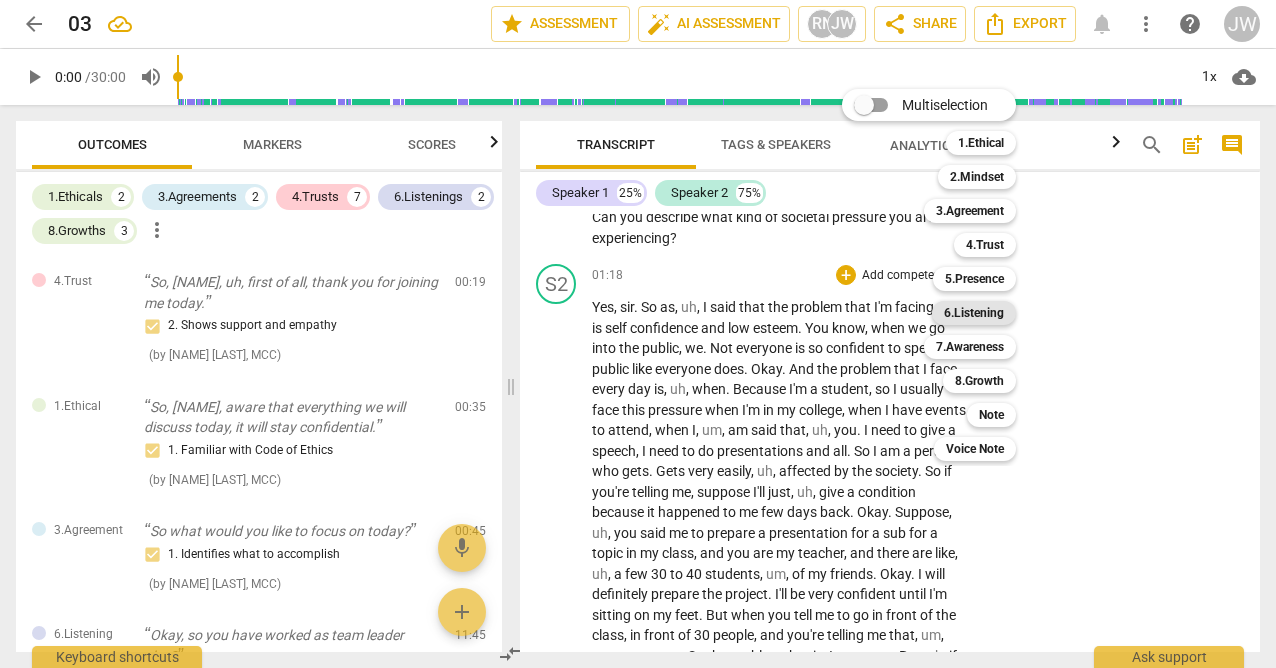 click on "6.Listening" at bounding box center [974, 313] 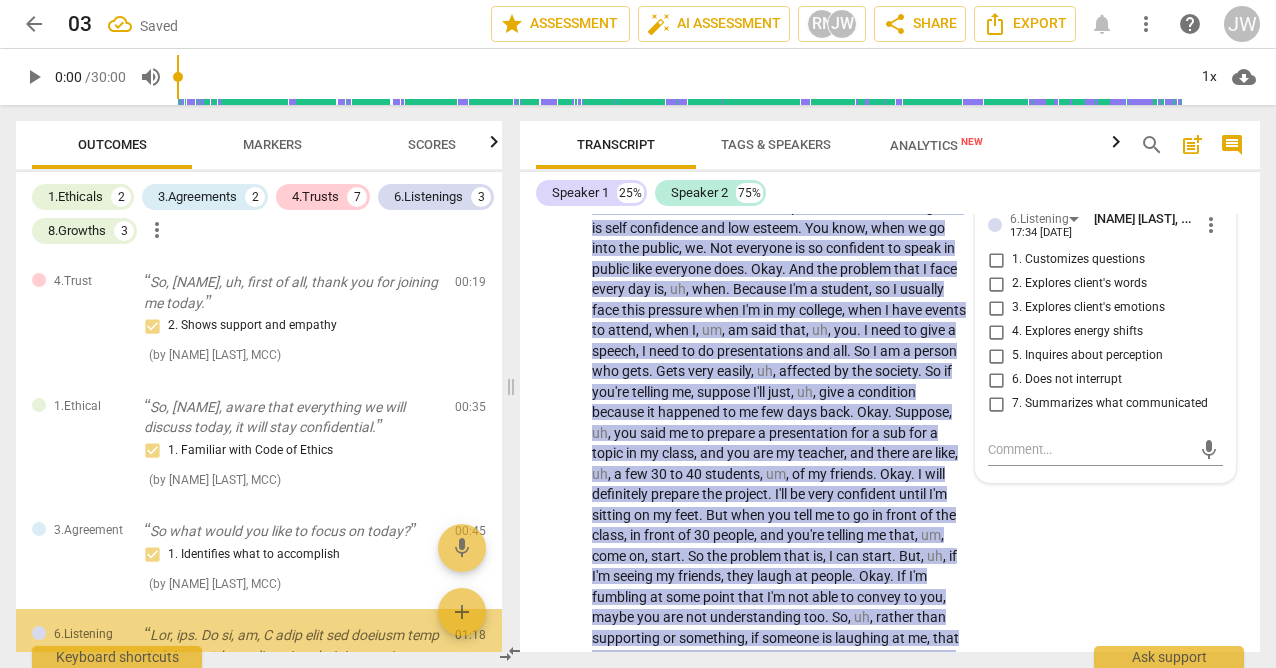 scroll, scrollTop: 1515, scrollLeft: 0, axis: vertical 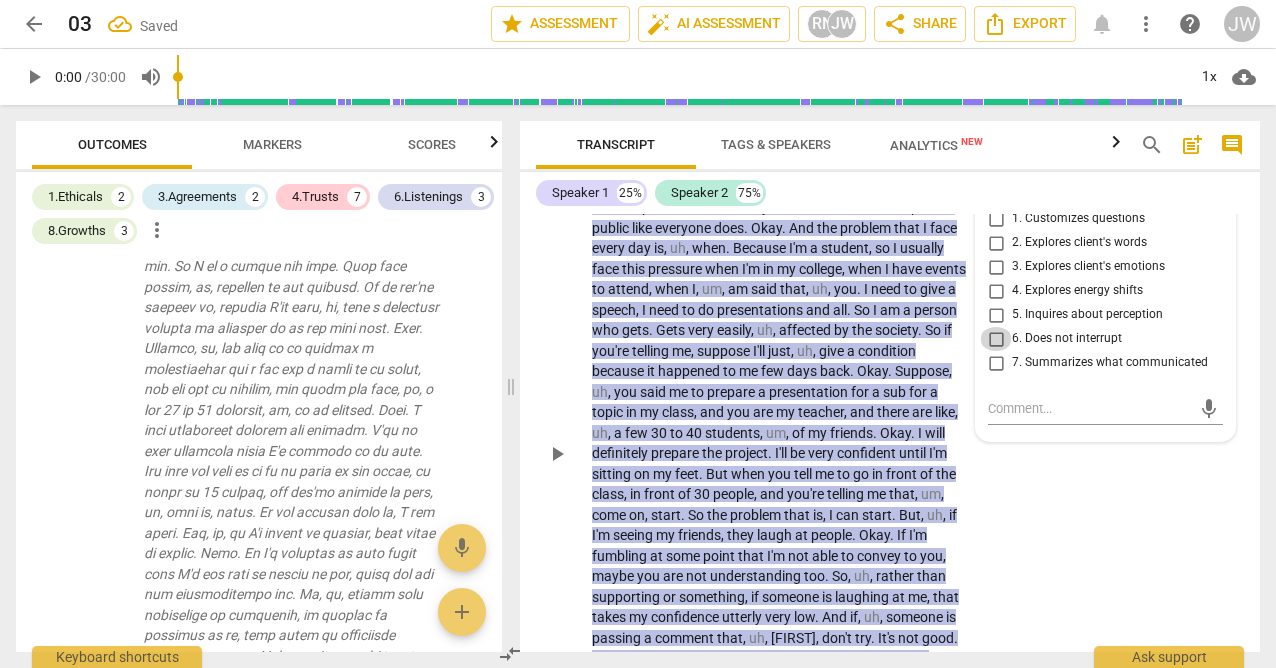 click on "6. Does not interrupt" at bounding box center [996, 339] 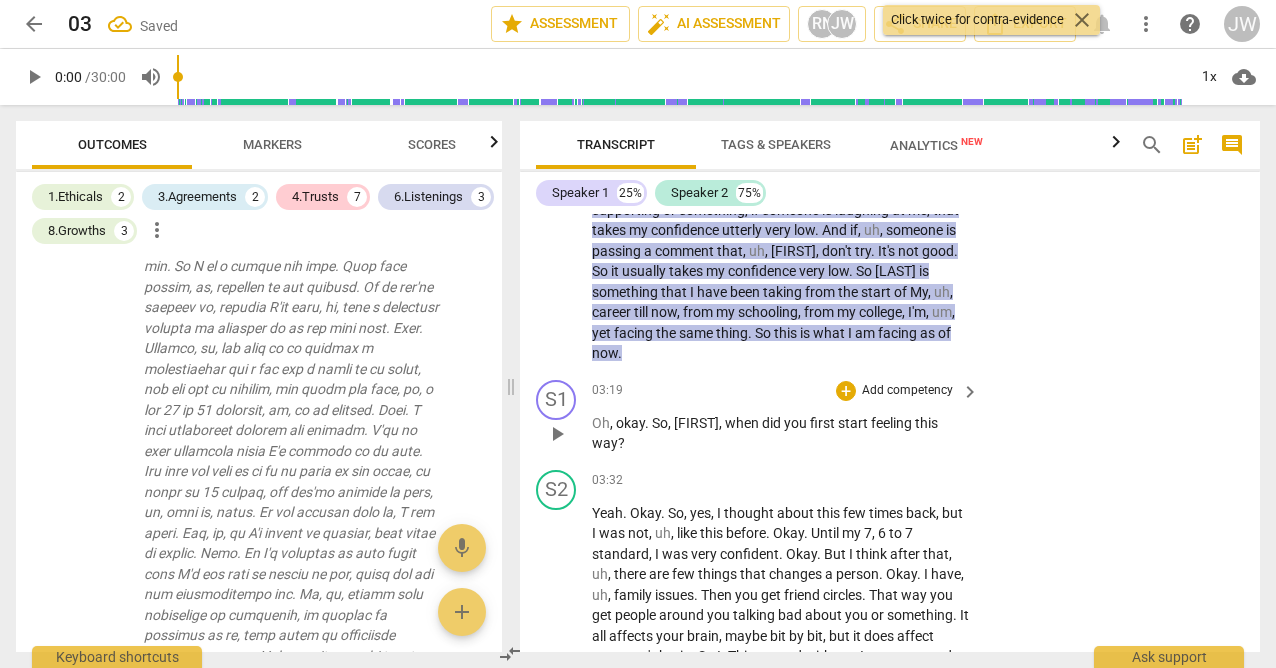 scroll, scrollTop: 1899, scrollLeft: 0, axis: vertical 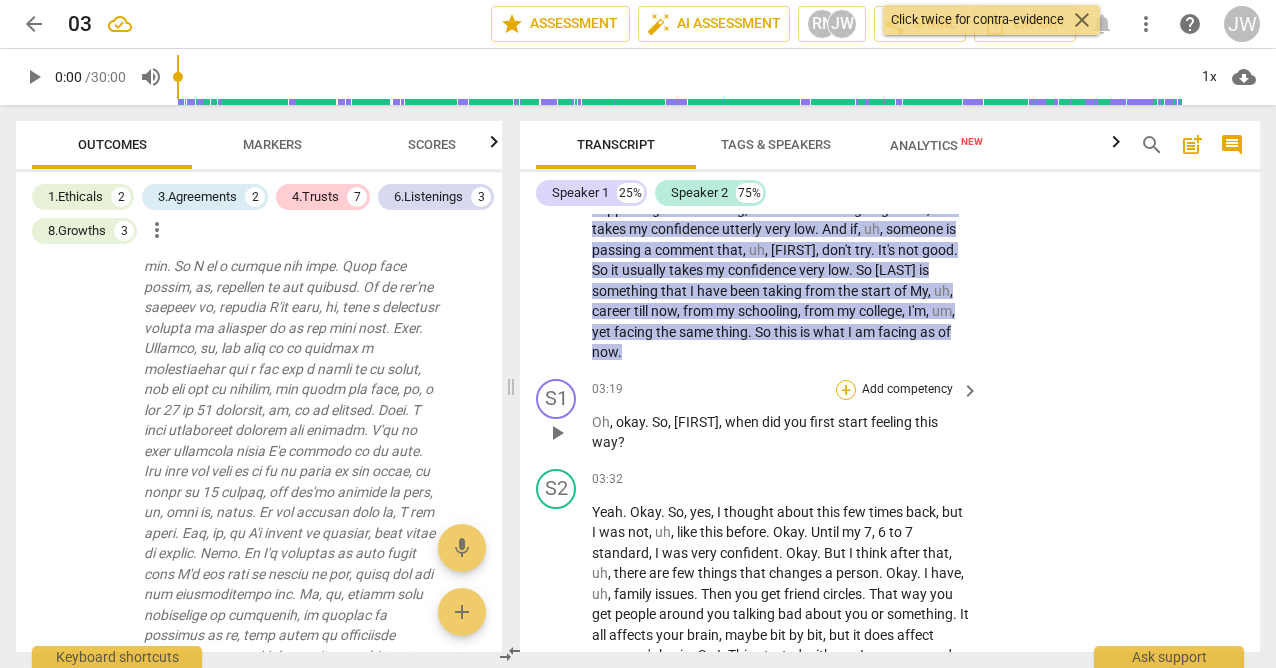 click on "+" at bounding box center [846, 390] 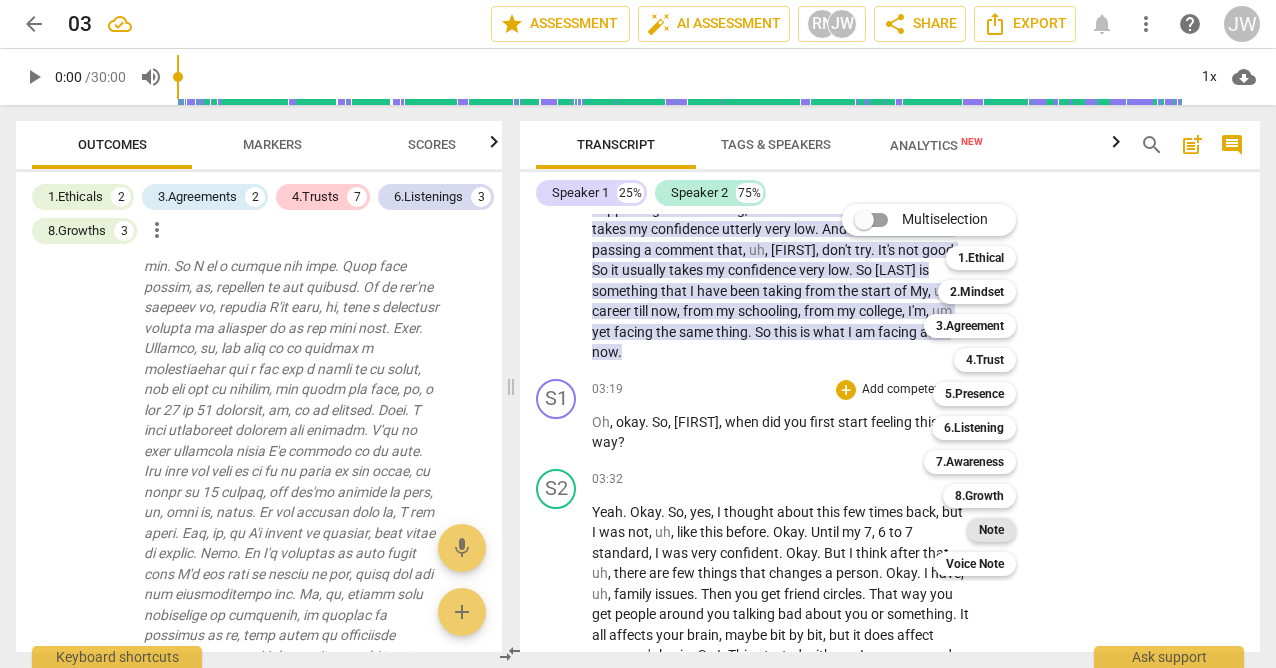 click on "Note" at bounding box center (991, 530) 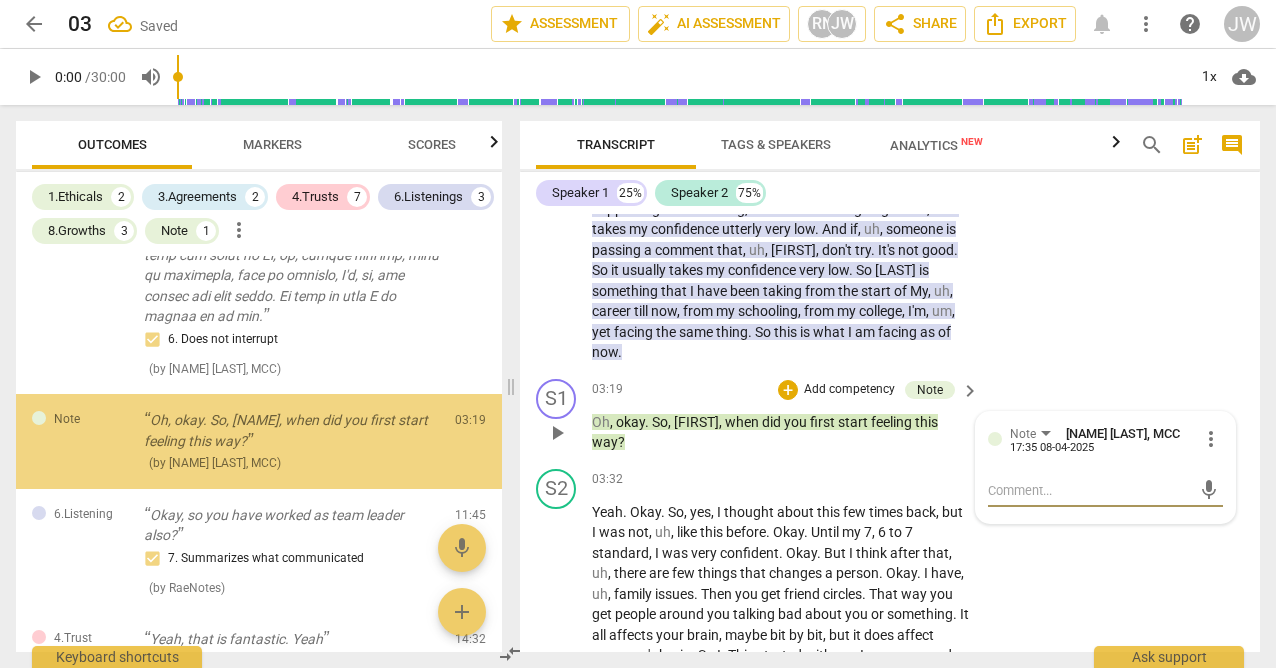 scroll, scrollTop: 1065, scrollLeft: 0, axis: vertical 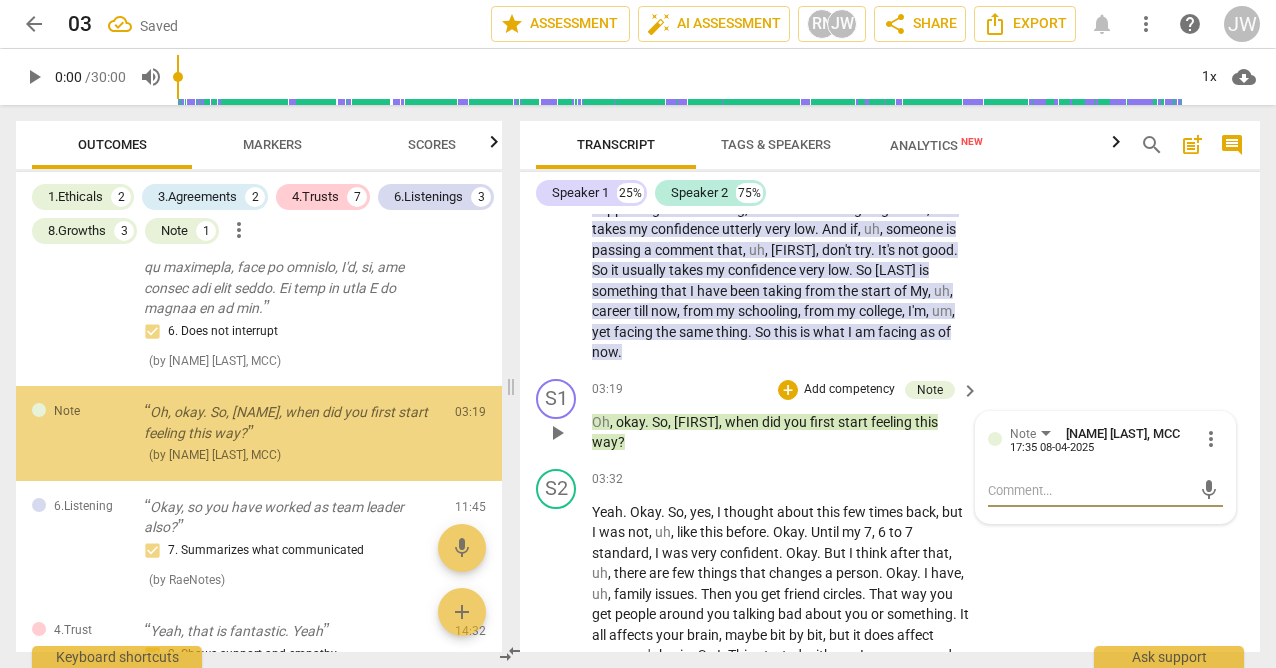 type on "c" 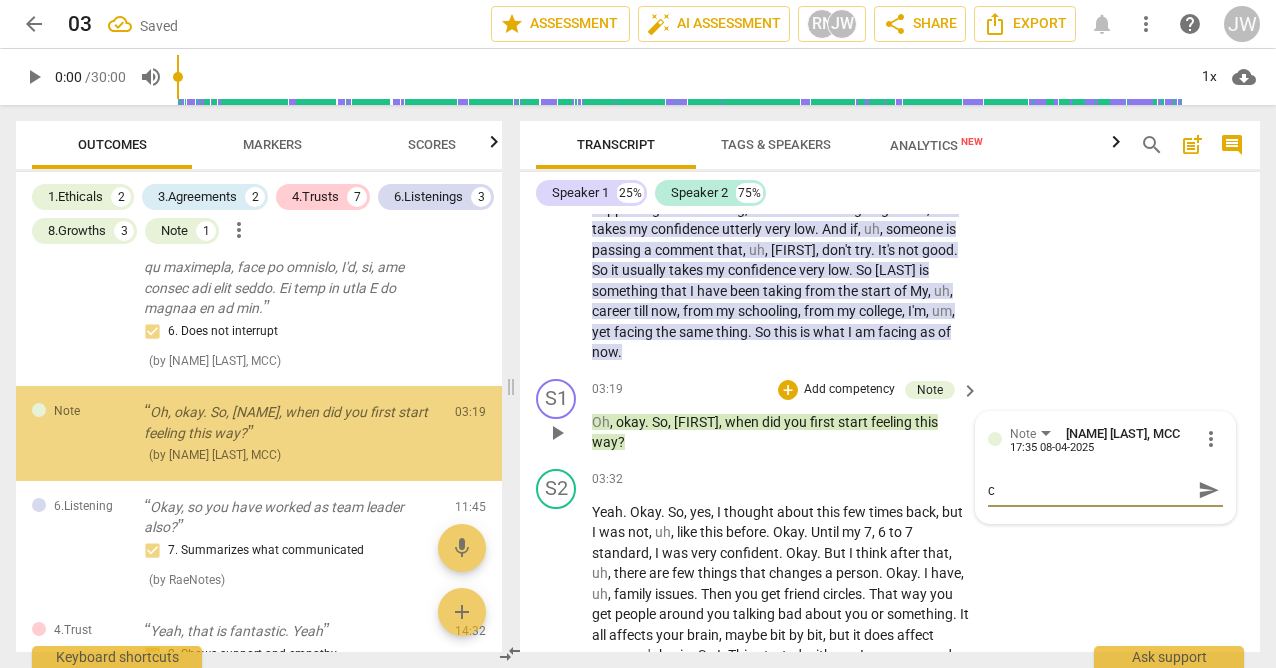 type on "ca" 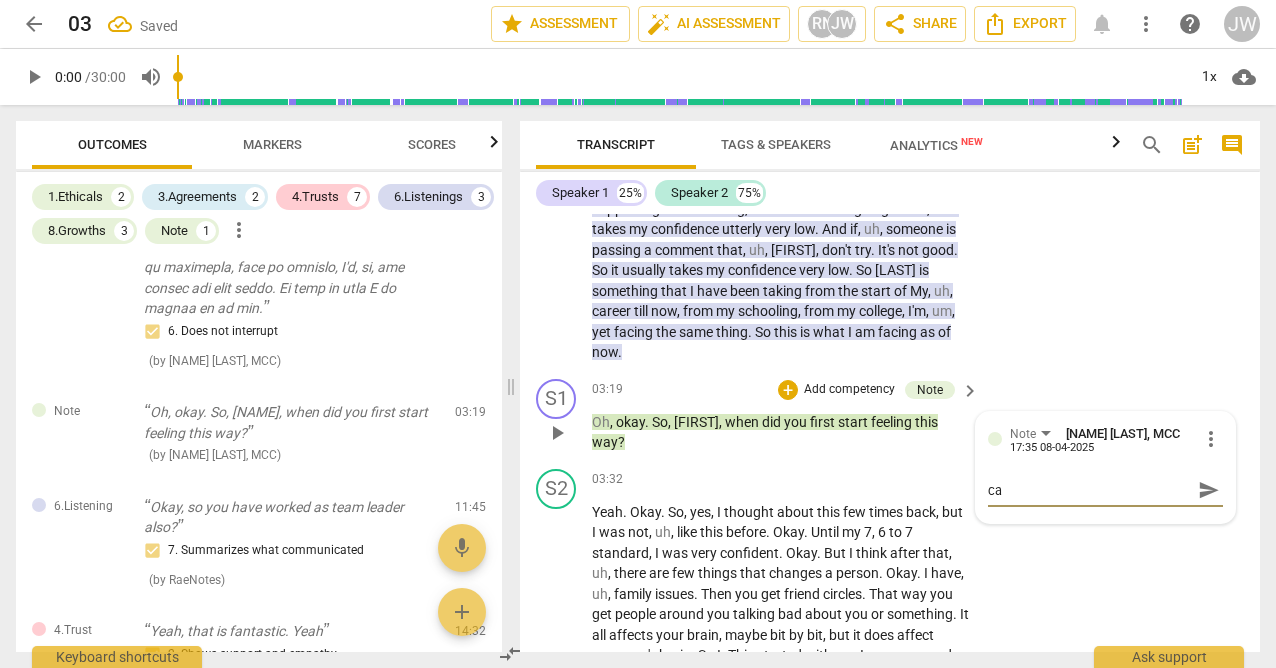 type on "cau" 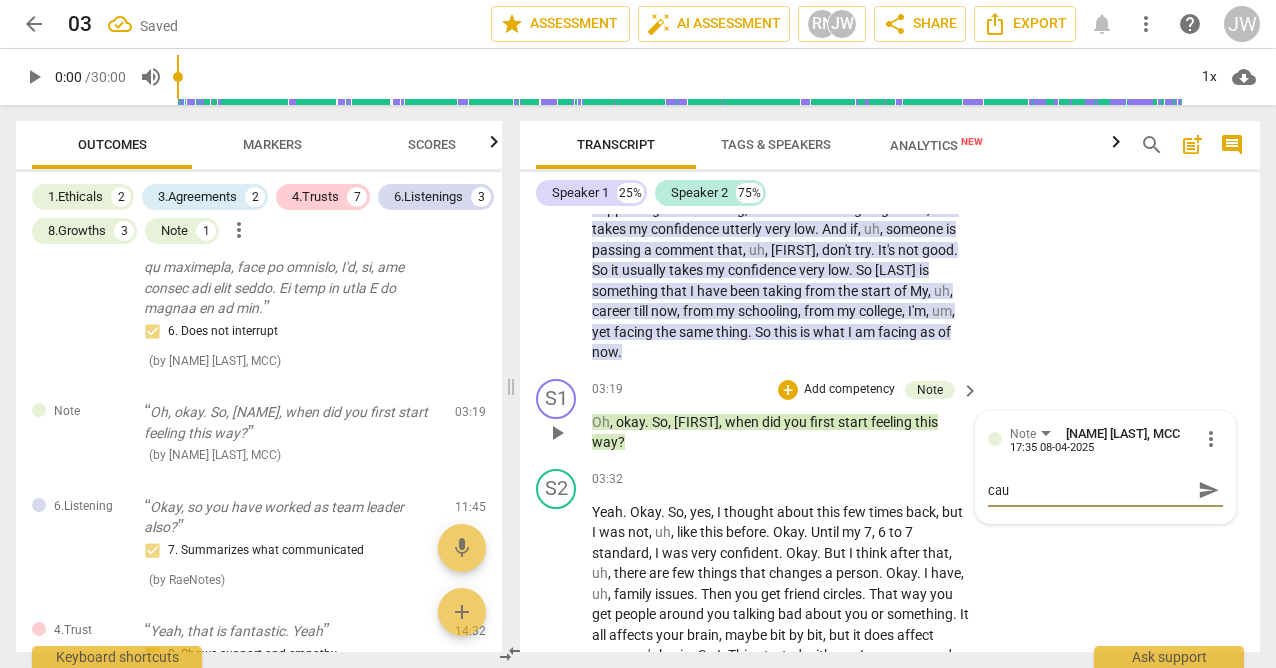 type on "caut" 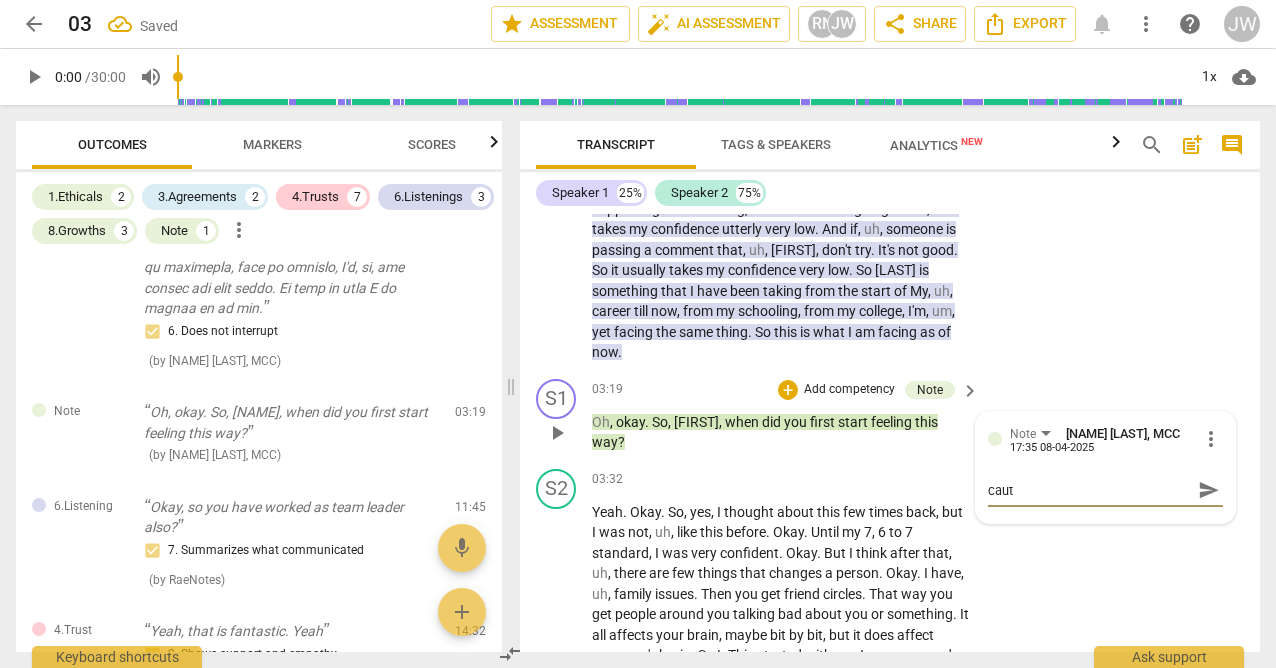 type on "cauti" 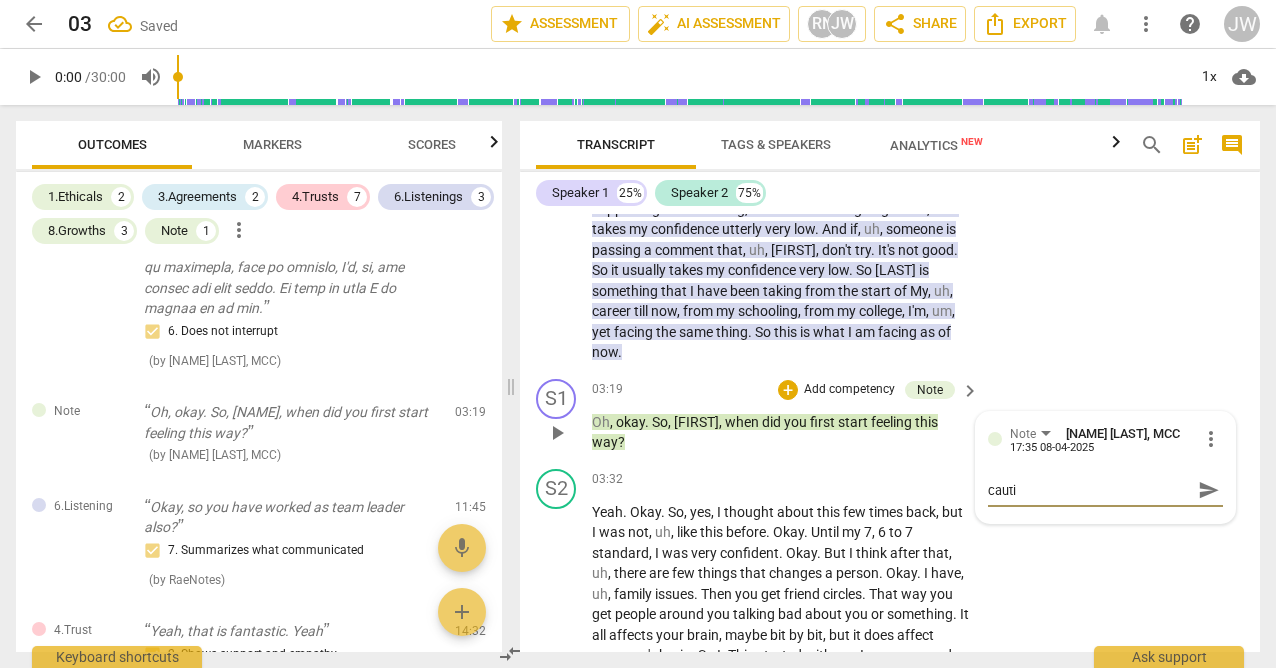 type on "cautio" 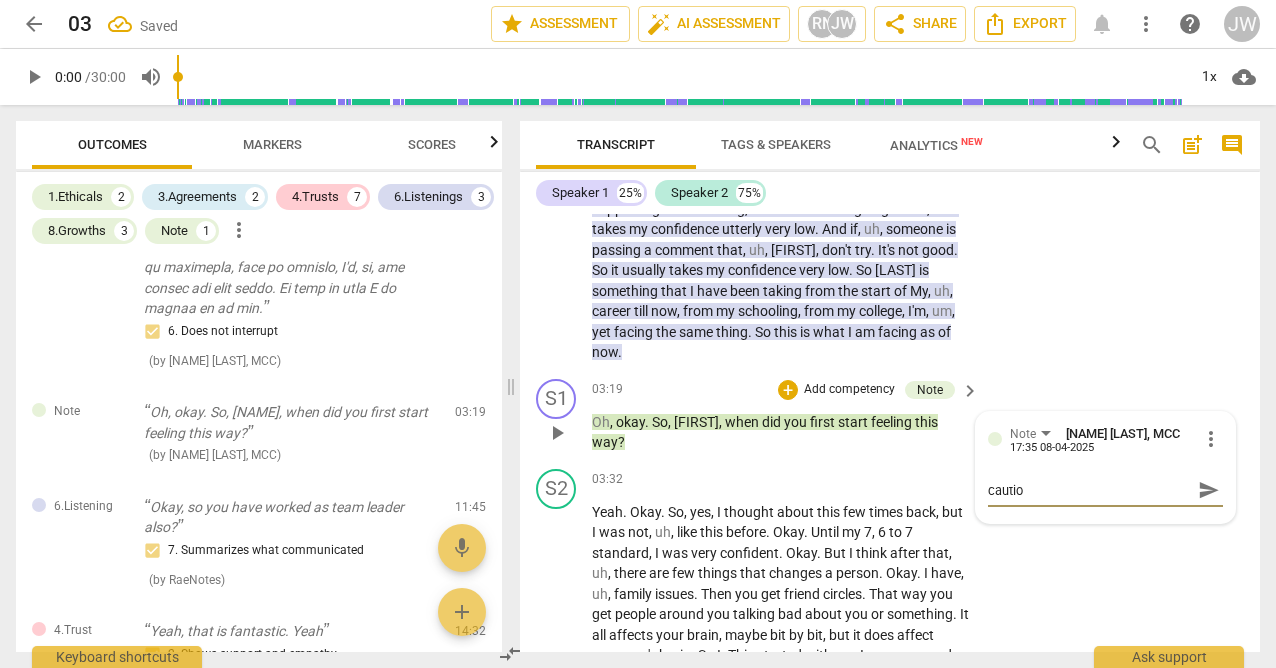 type on "caution" 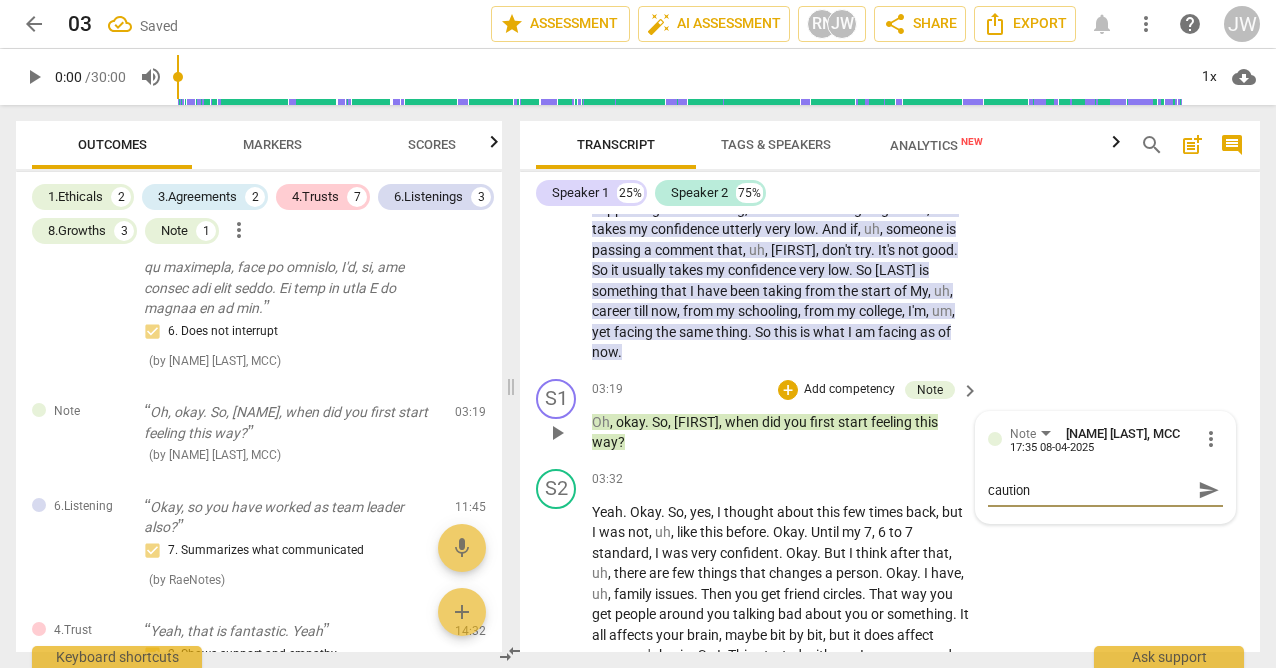 type on "caution" 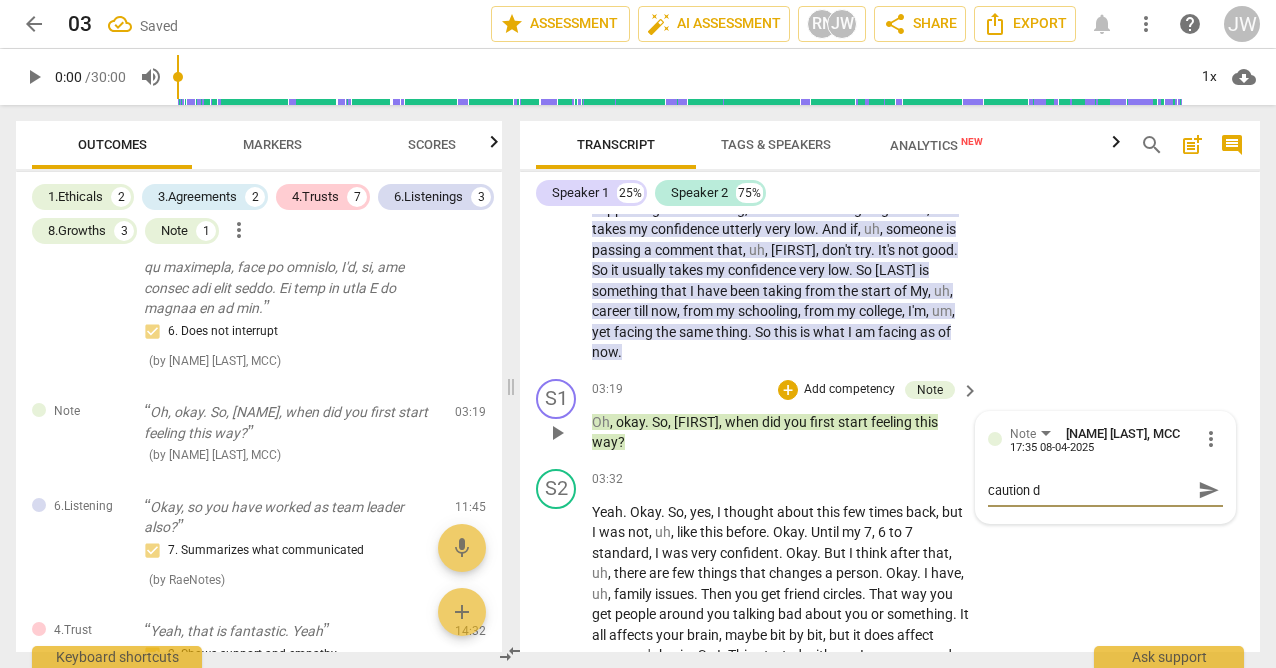 type on "caution di" 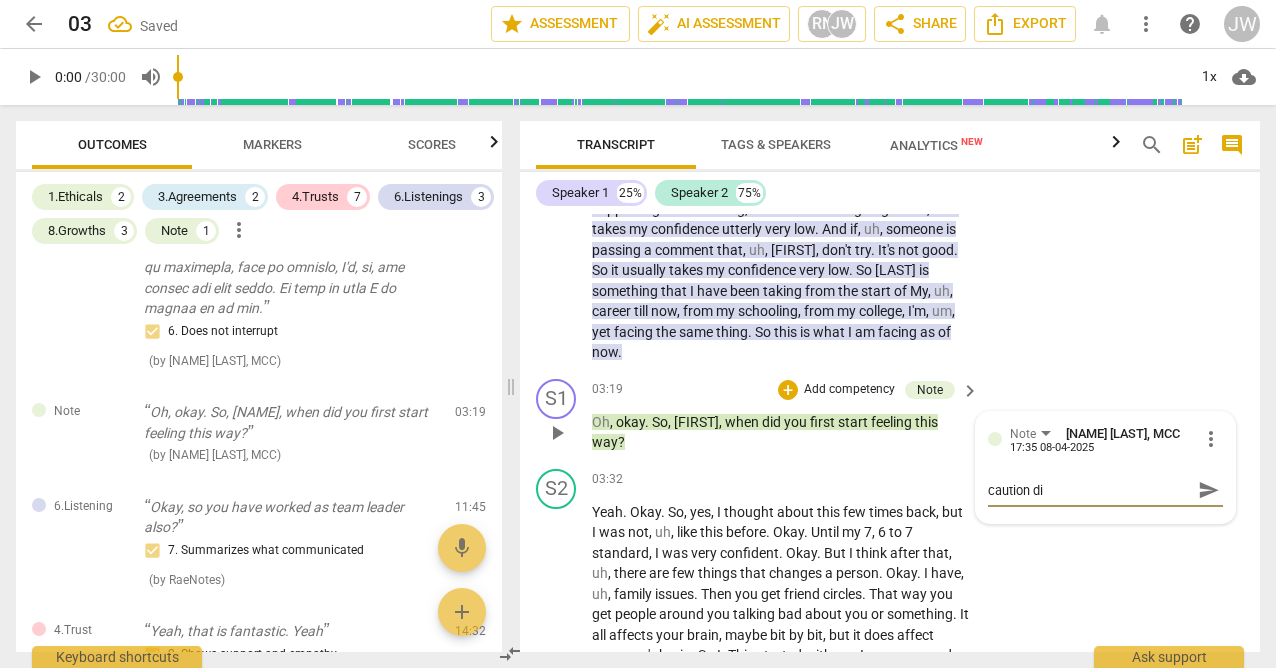 type on "caution dir" 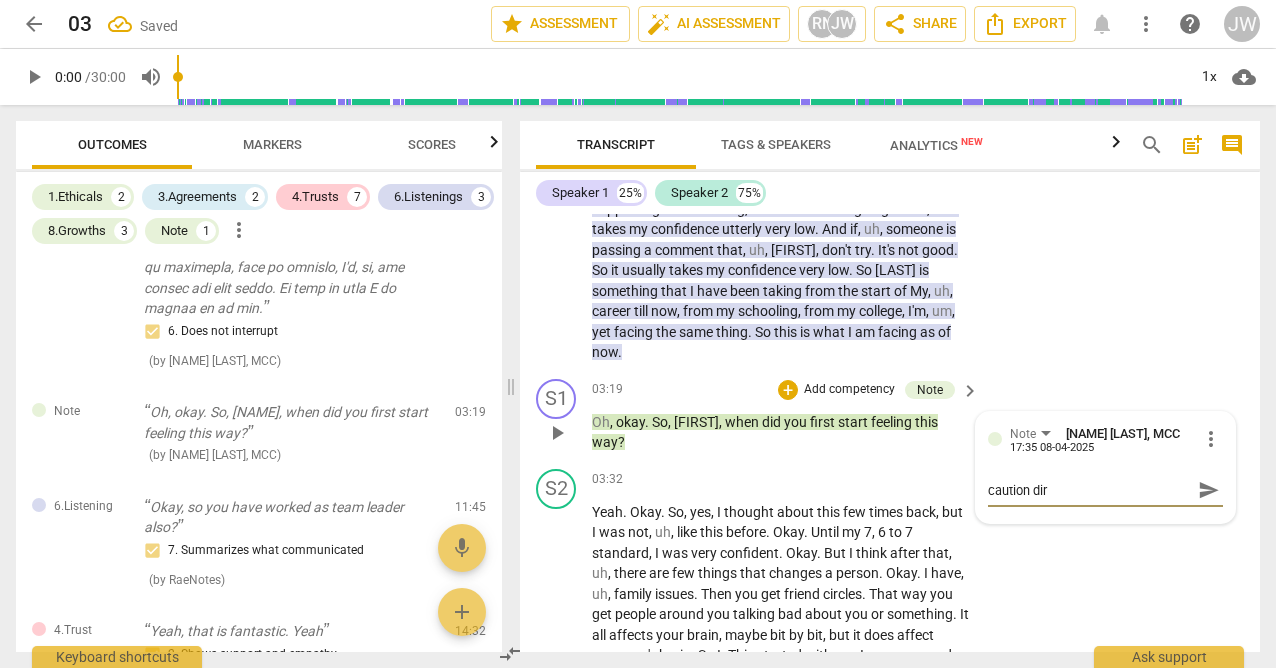 type on "caution dire" 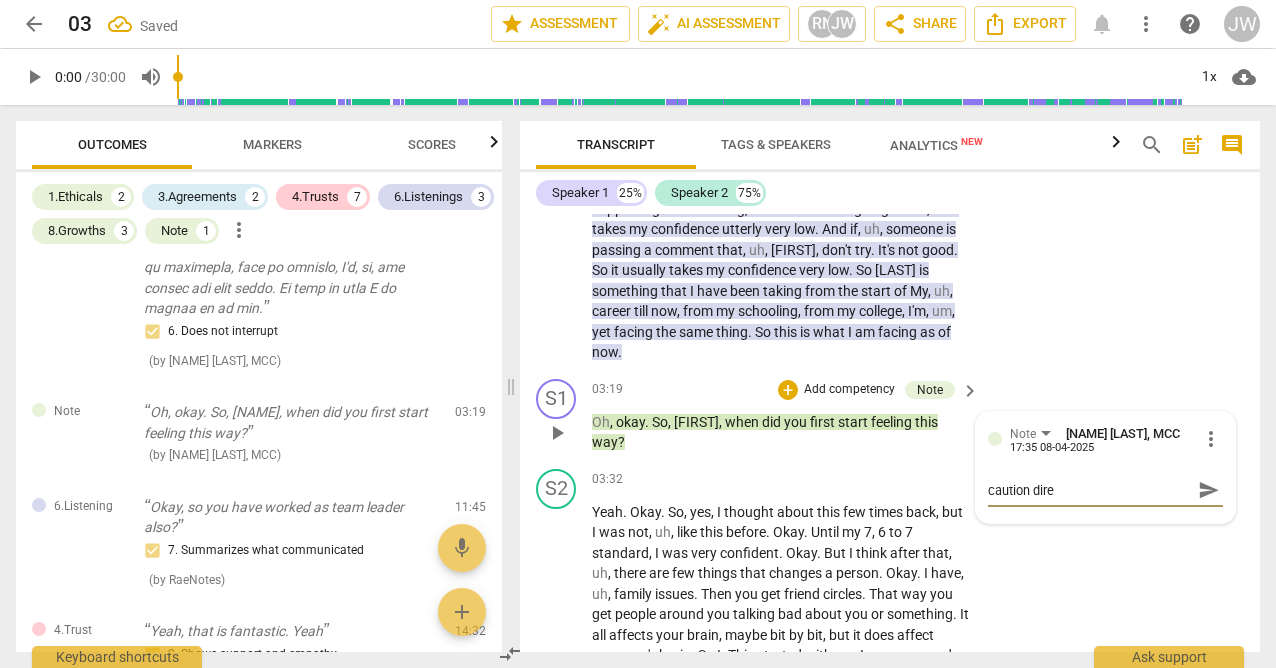 type on "caution direc" 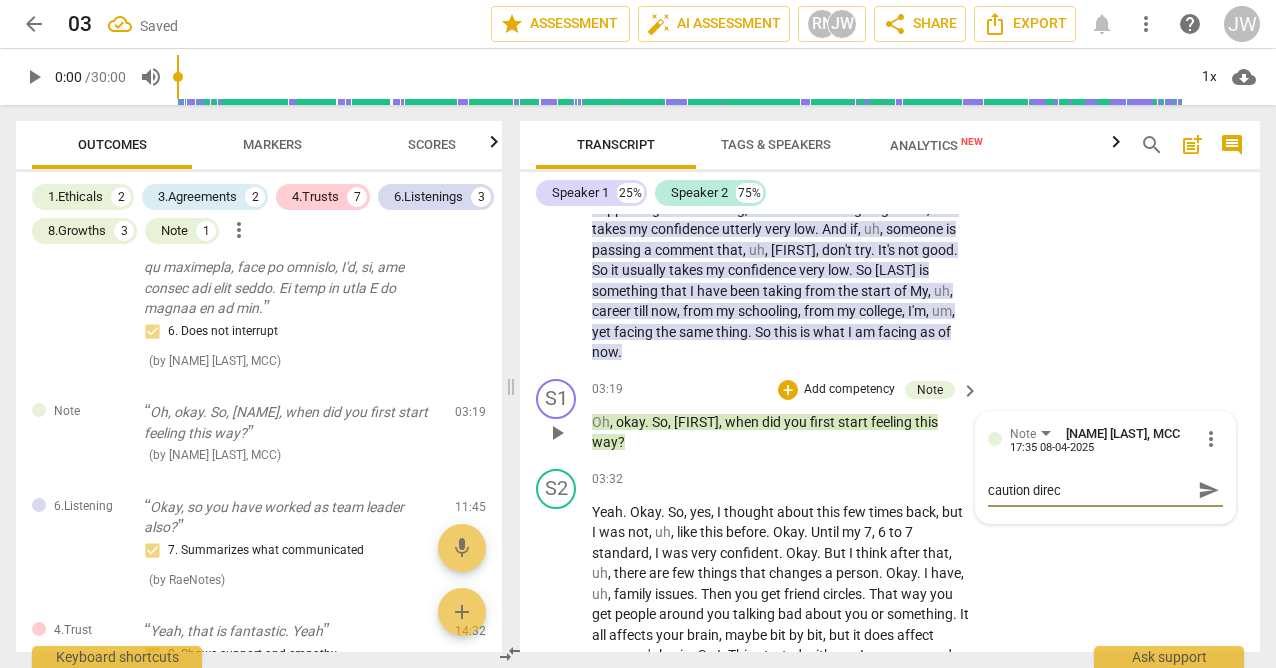 type on "caution direct" 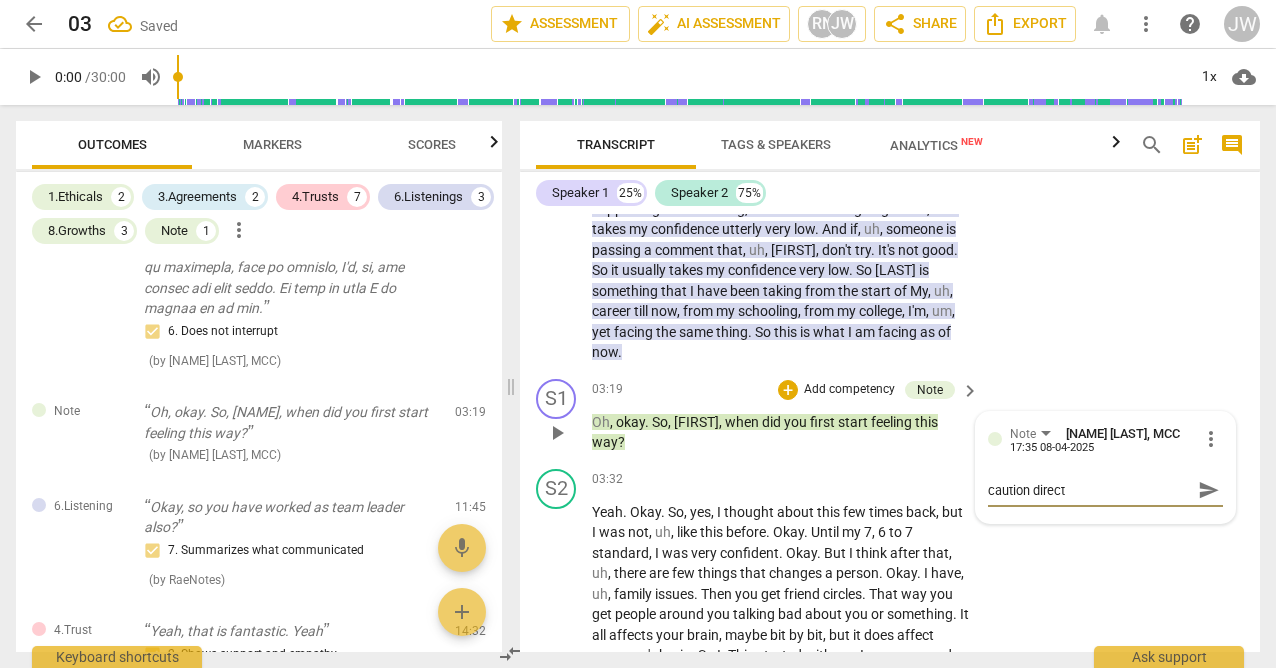 type on "caution directi" 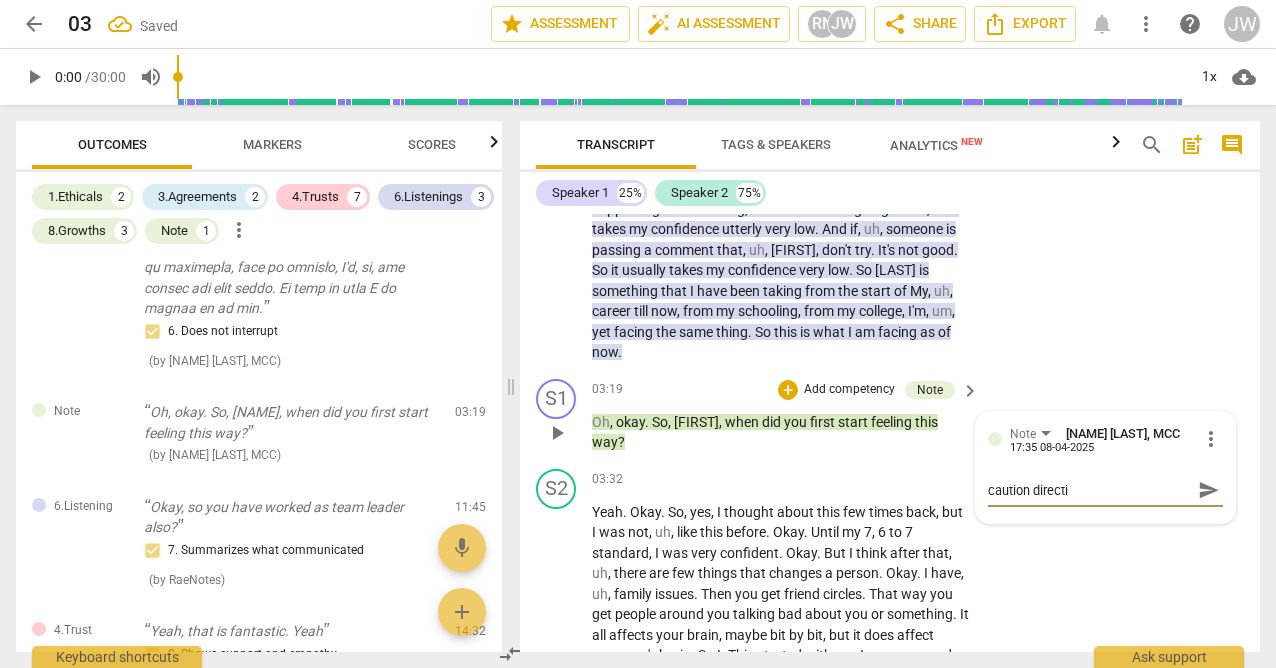 type on "caution directin" 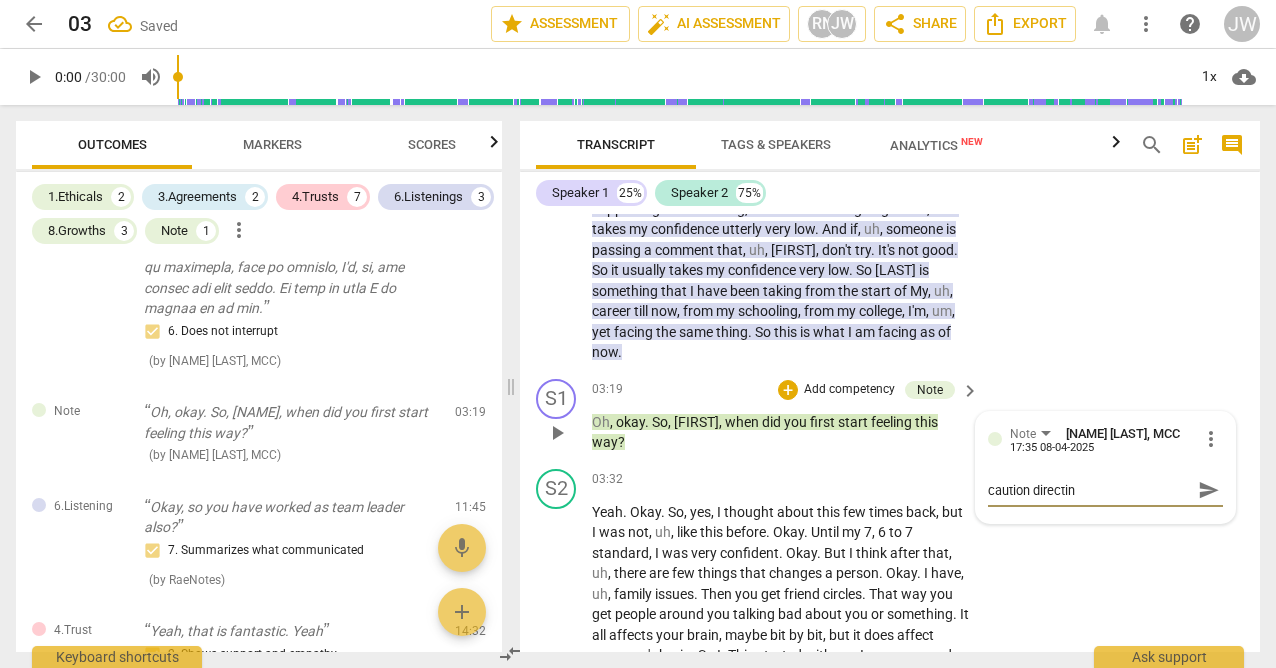 type on "caution directing" 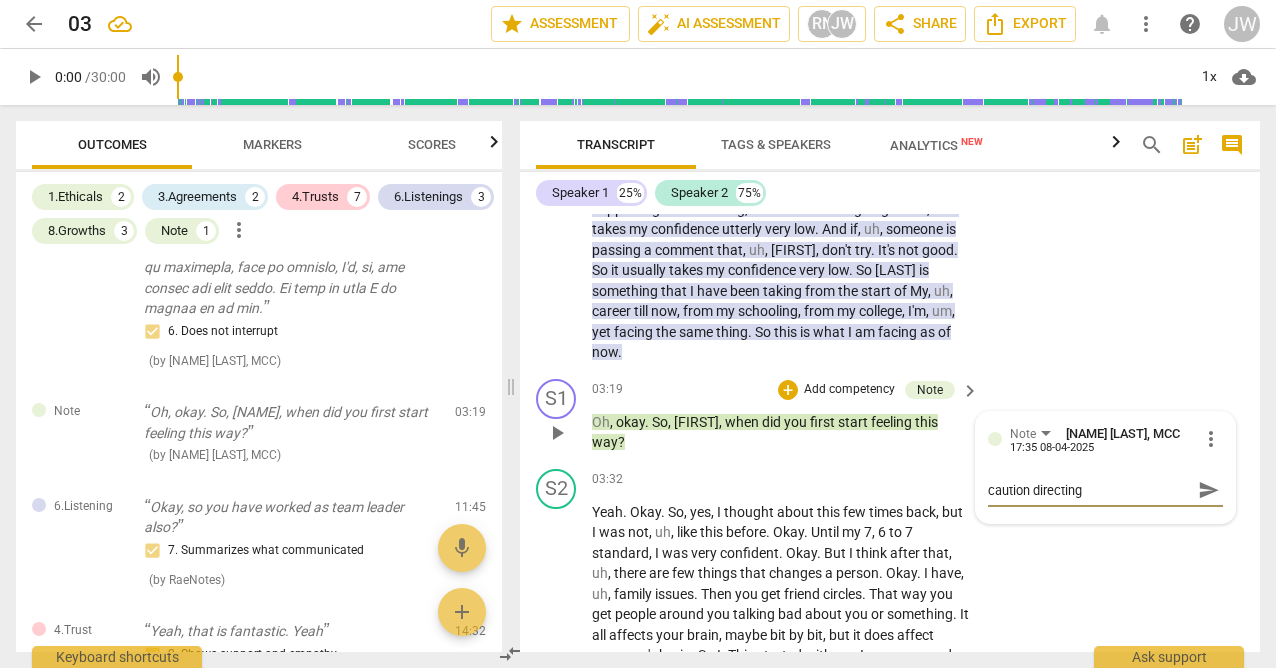 type on "caution directing" 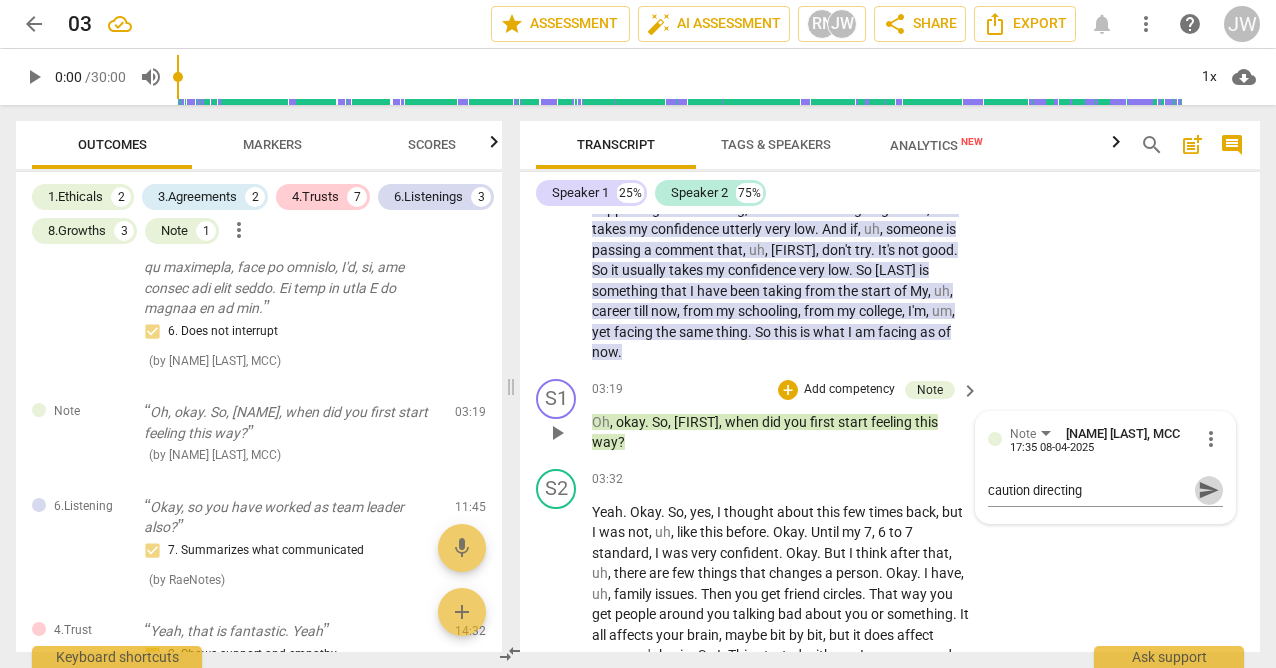 drag, startPoint x: 1197, startPoint y: 492, endPoint x: 1147, endPoint y: 474, distance: 53.14132 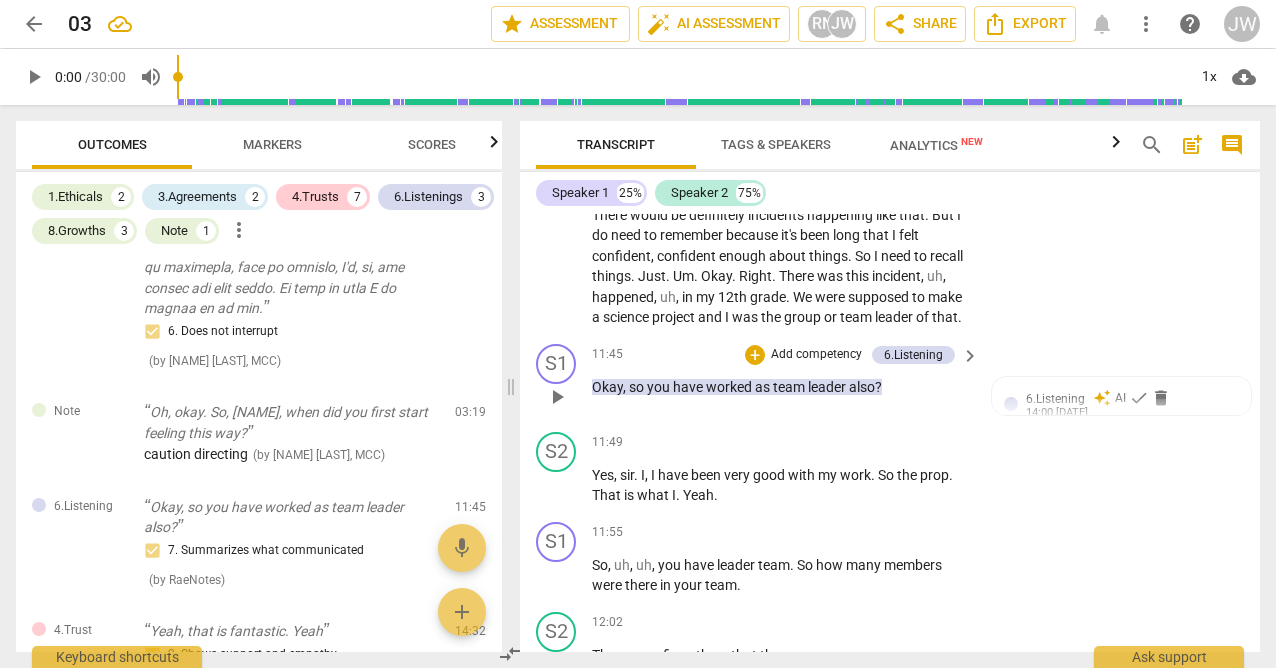 scroll, scrollTop: 5657, scrollLeft: 0, axis: vertical 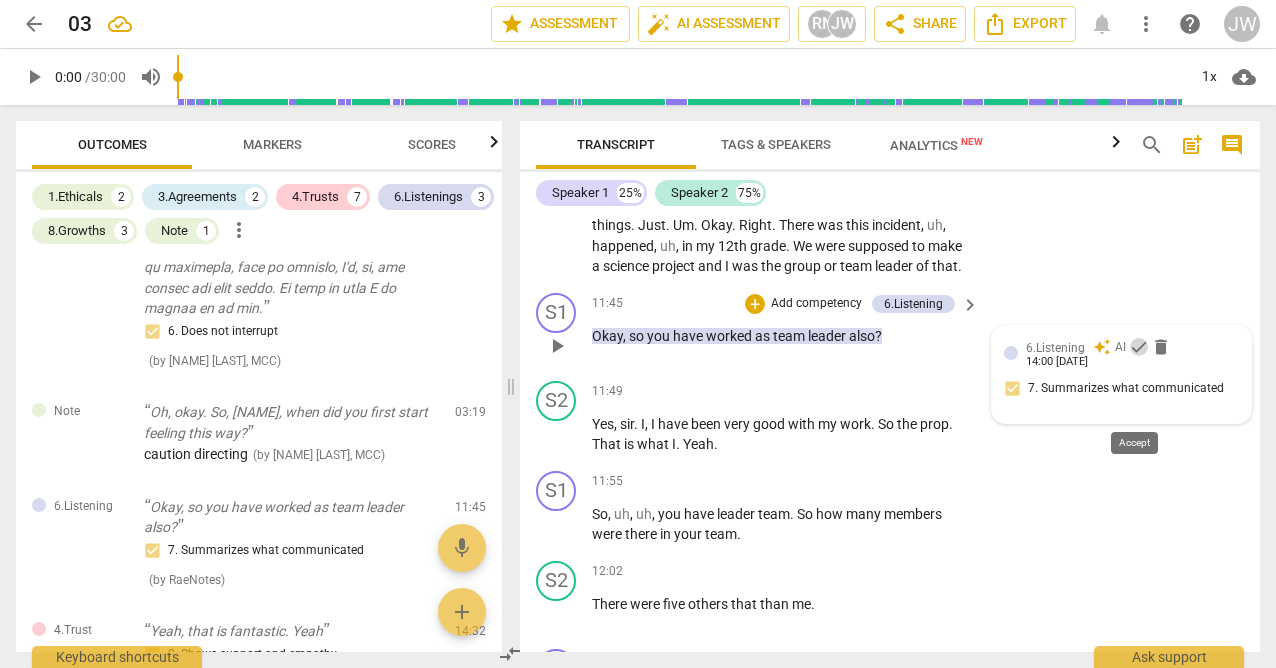 click on "check" at bounding box center [1139, 347] 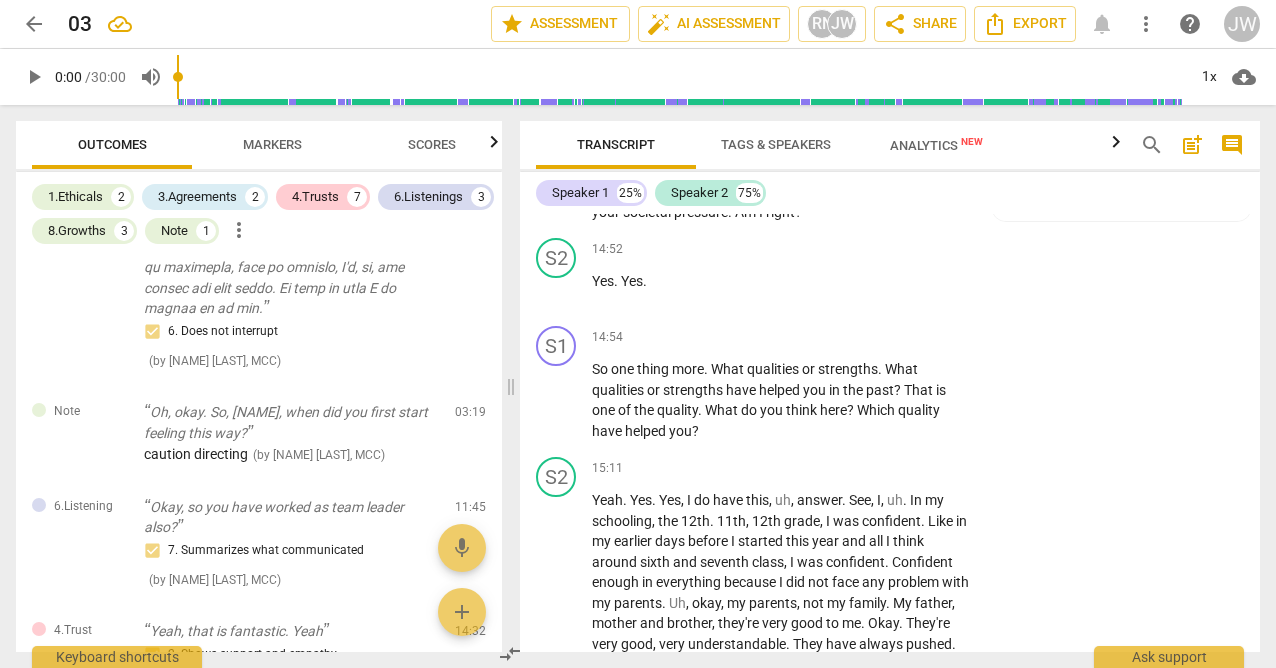 scroll, scrollTop: 7318, scrollLeft: 0, axis: vertical 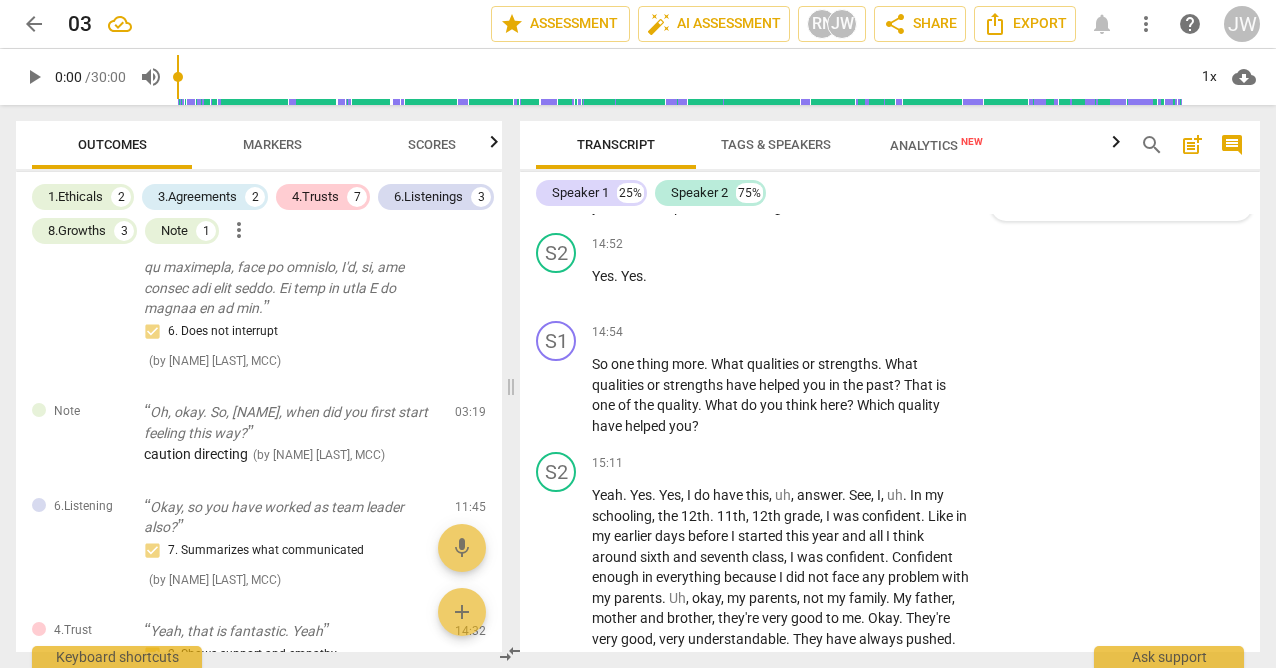 click on "4.Trust auto_awesome AI check delete 14:00 [DATE] 2. Shows support and empathy" at bounding box center [1121, 177] 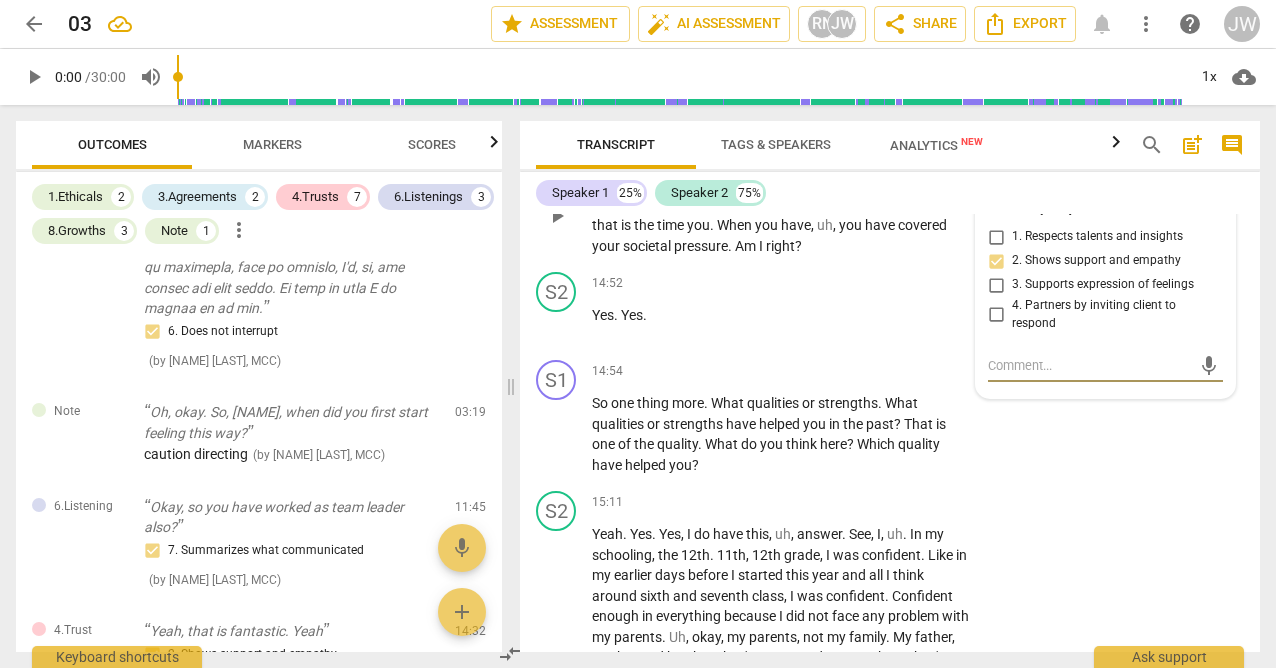 scroll, scrollTop: 7284, scrollLeft: 0, axis: vertical 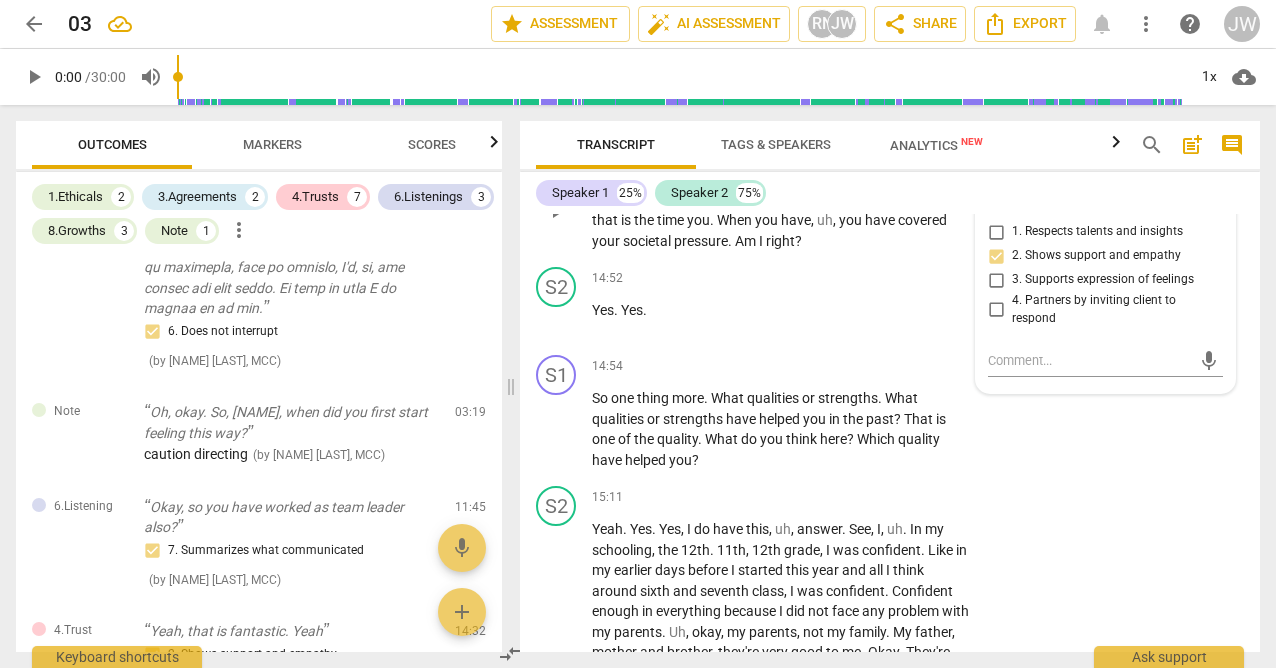click on "8.Growth" at bounding box center (918, 147) 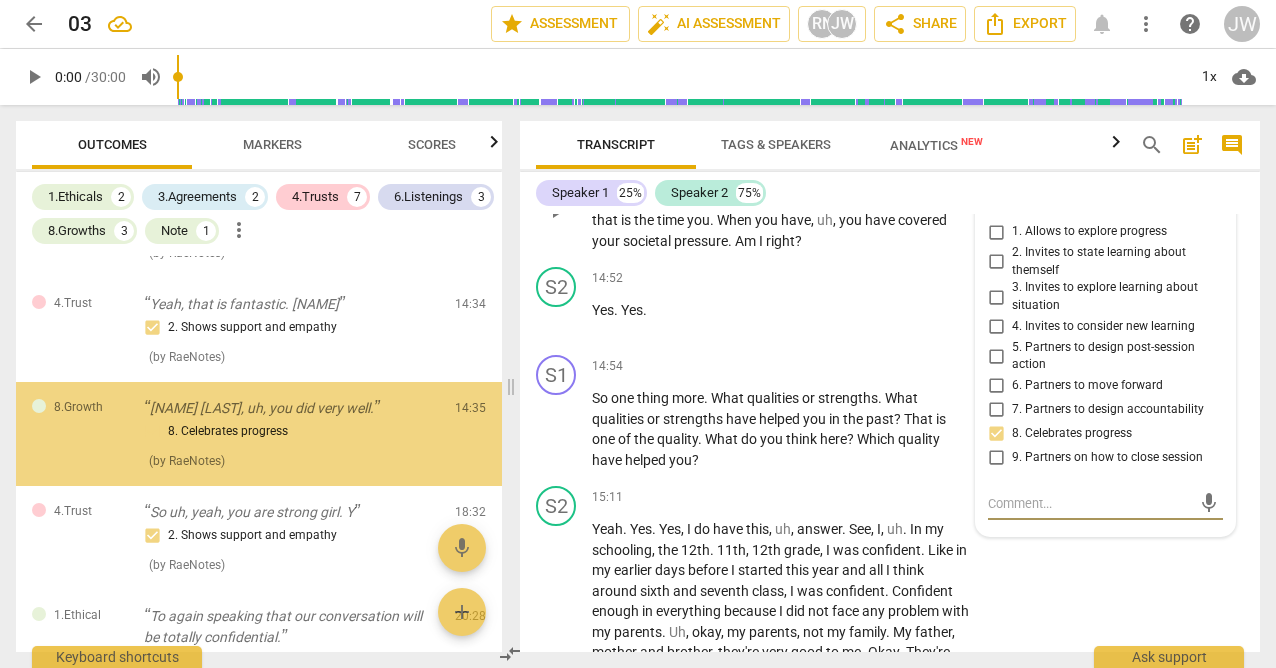 scroll, scrollTop: 1496, scrollLeft: 0, axis: vertical 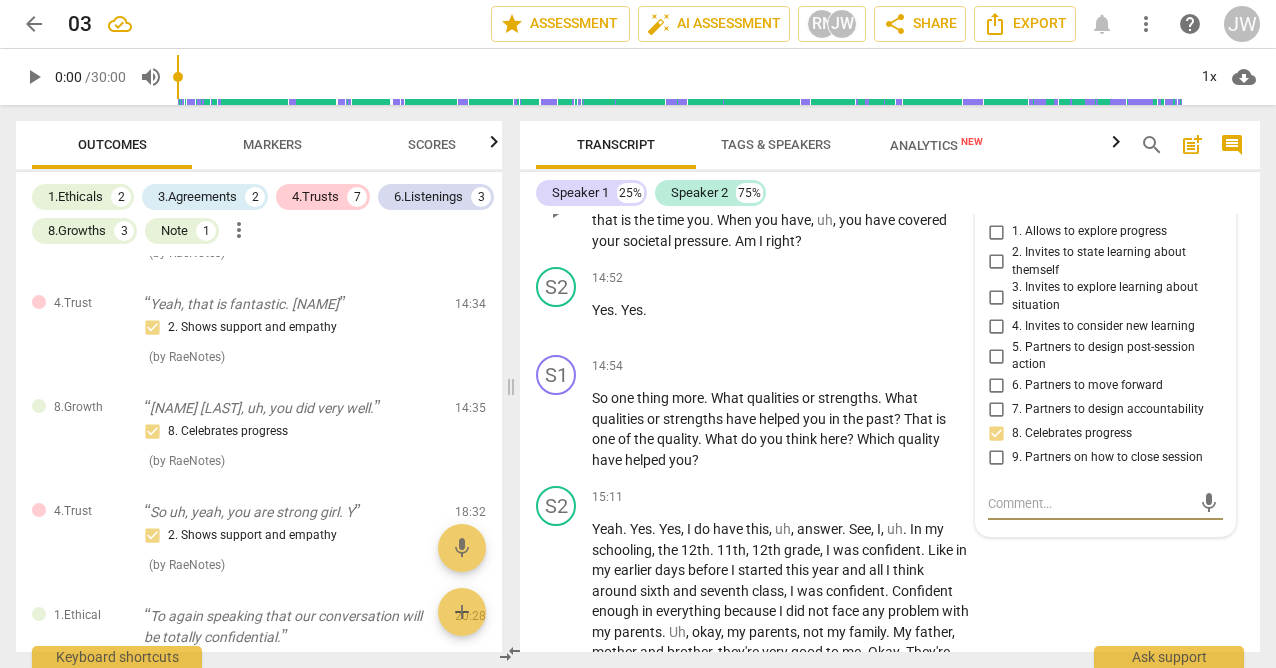 click on "auto_awesome AI check delete" at bounding box center (1122, 190) 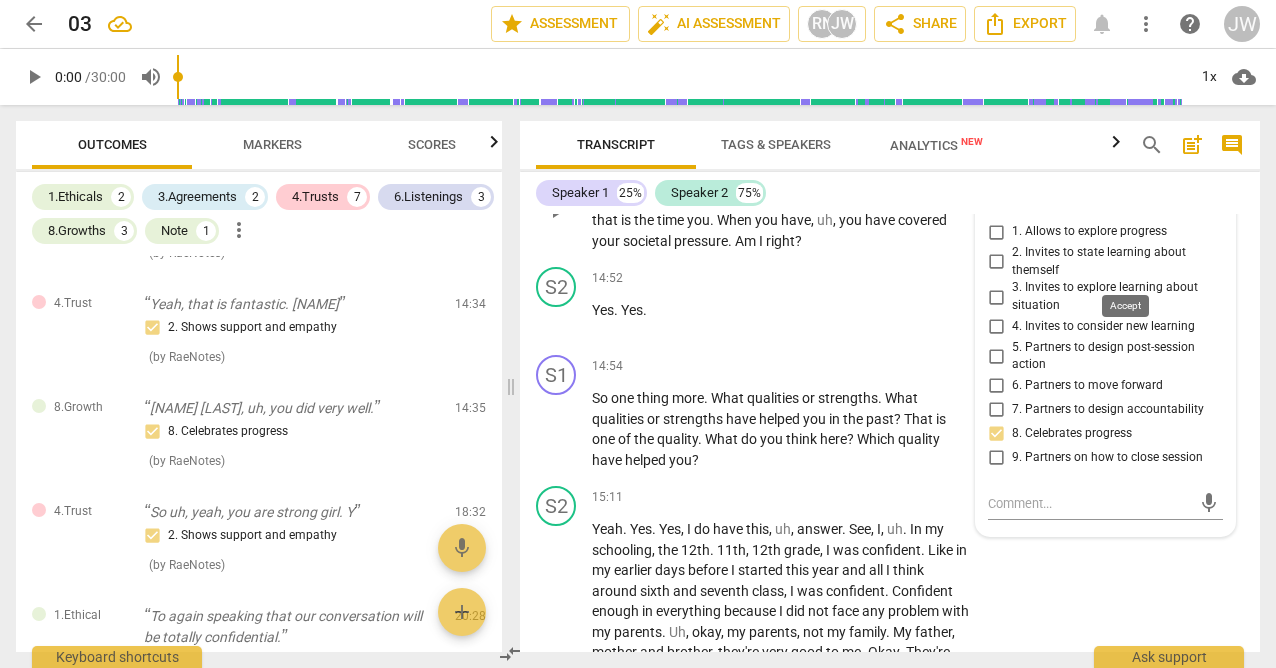 click on "check" at bounding box center [1130, 190] 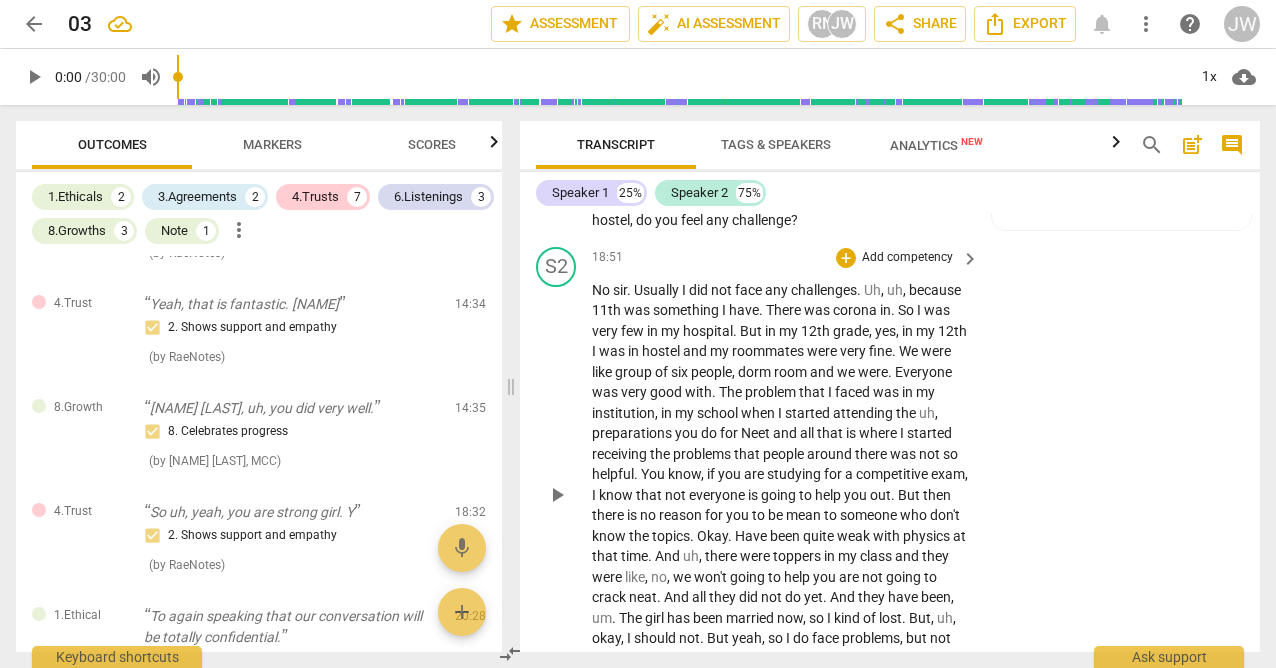 scroll, scrollTop: 9010, scrollLeft: 0, axis: vertical 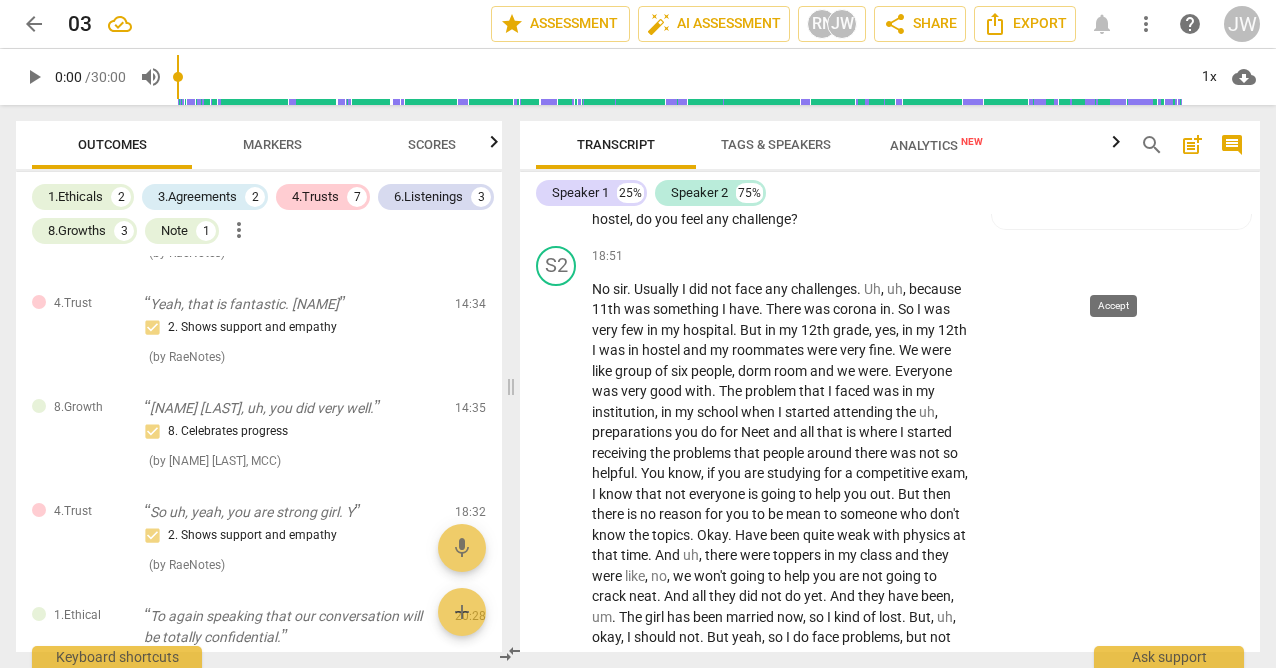 drag, startPoint x: 1115, startPoint y: 271, endPoint x: 1091, endPoint y: 282, distance: 26.400757 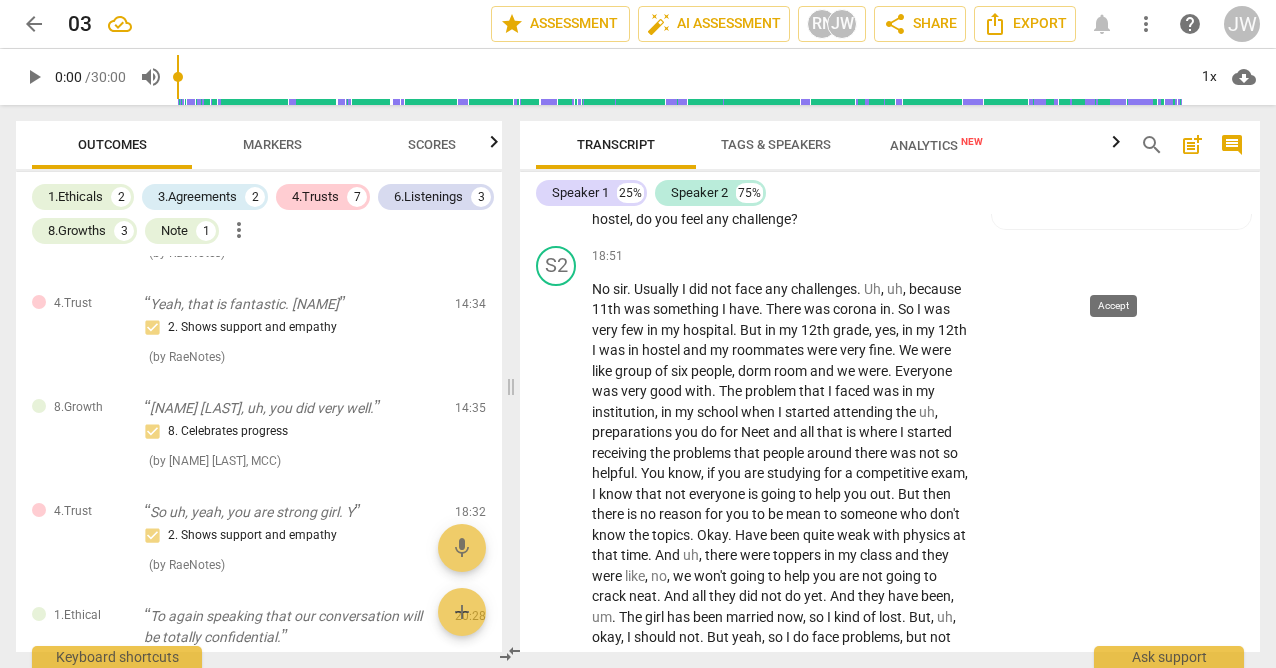 click on "check" at bounding box center [1118, 169] 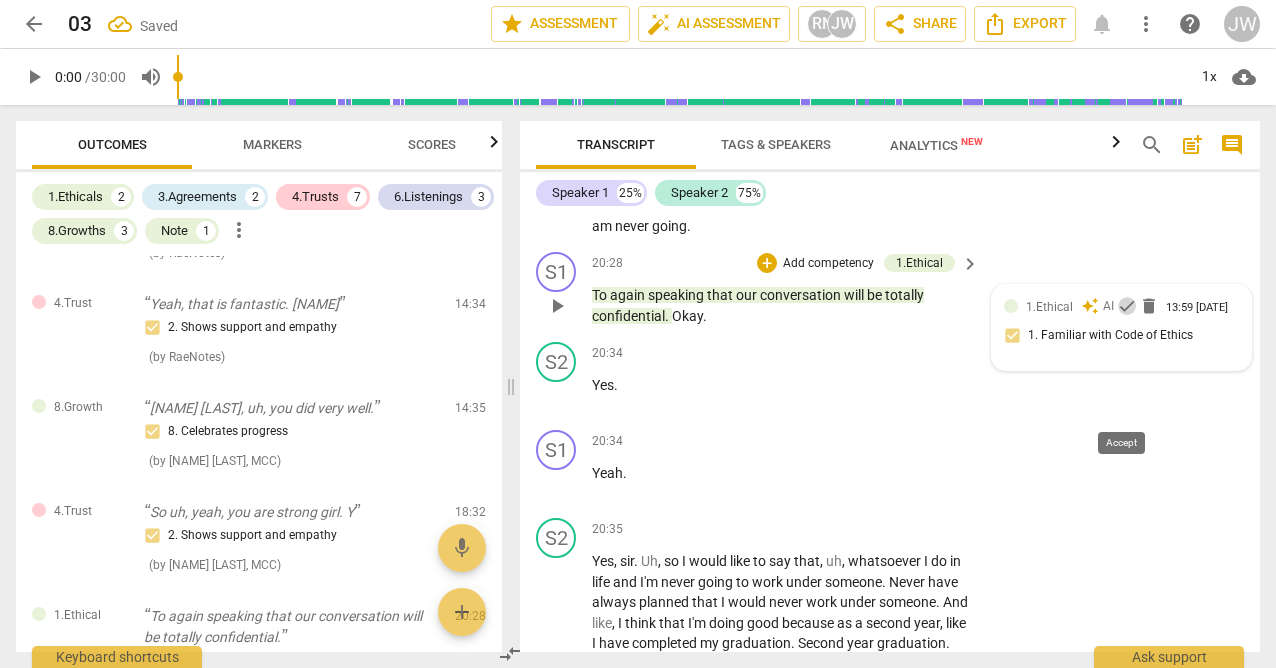 click on "check" at bounding box center (1127, 306) 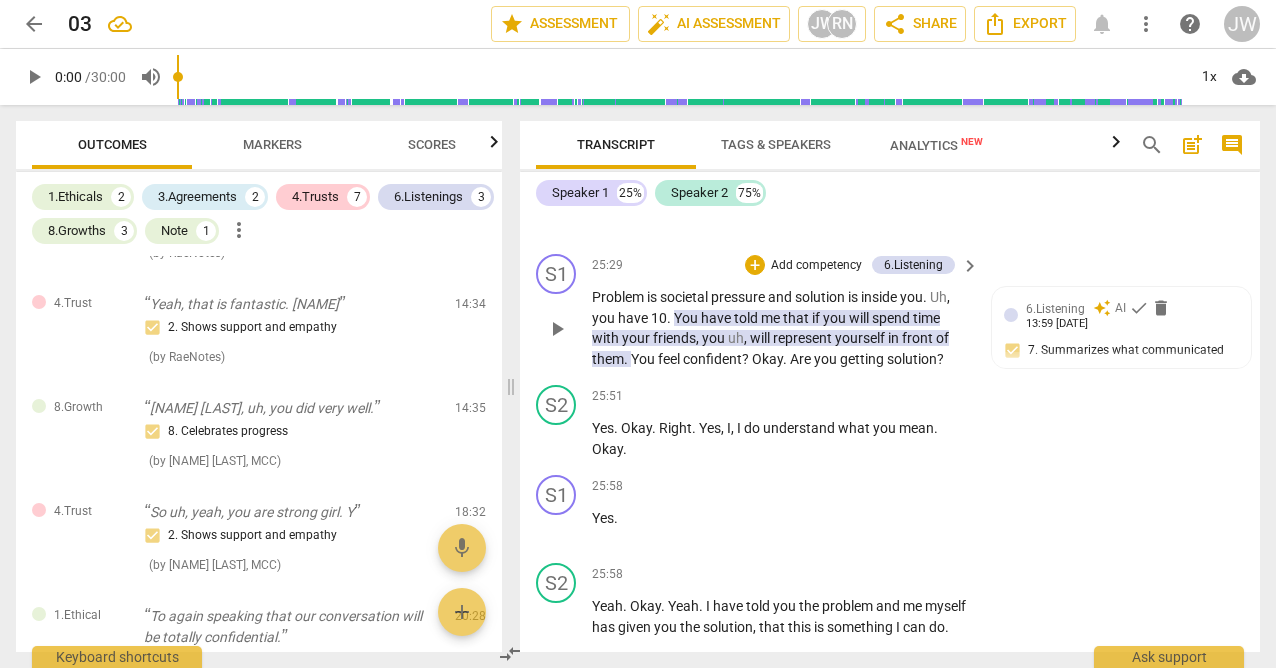 scroll, scrollTop: 12046, scrollLeft: 0, axis: vertical 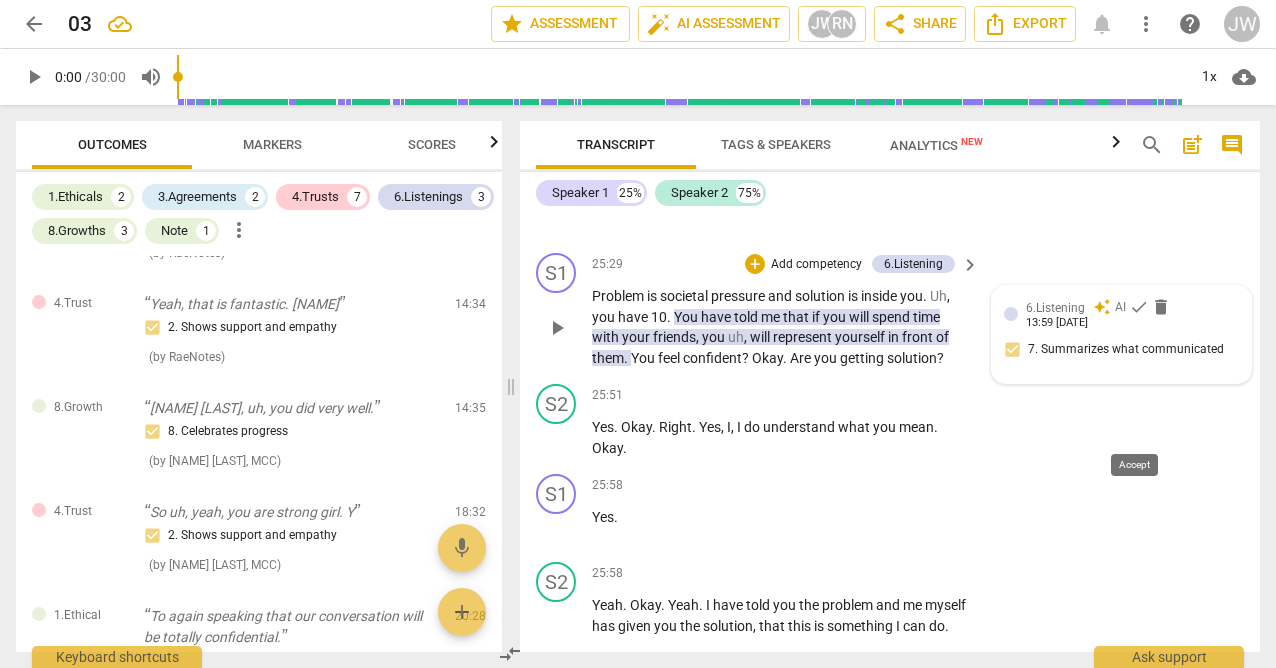 click on "check" at bounding box center [1139, 307] 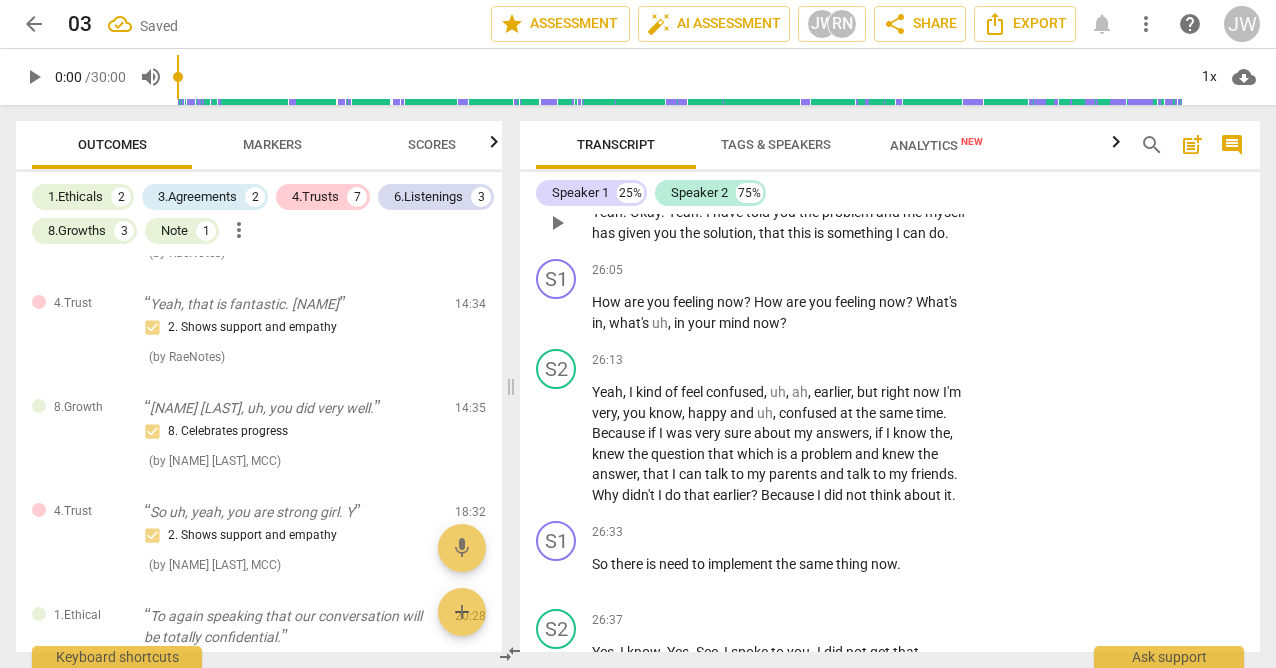 scroll, scrollTop: 12430, scrollLeft: 0, axis: vertical 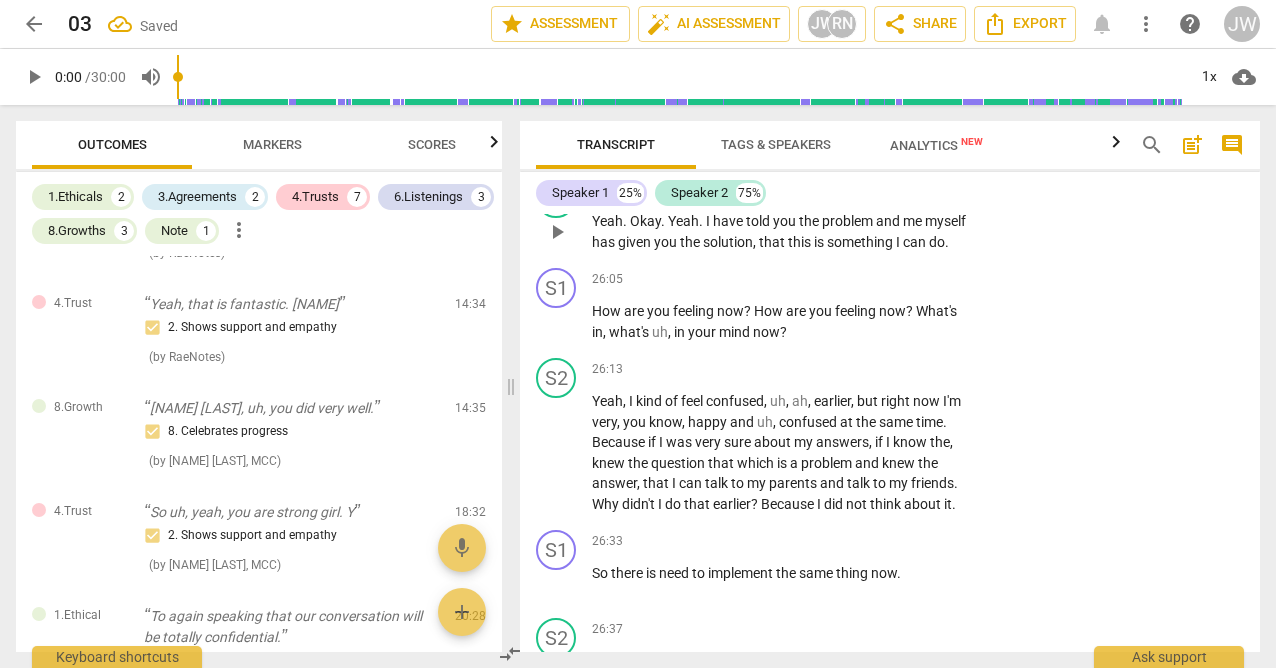 type on "w" 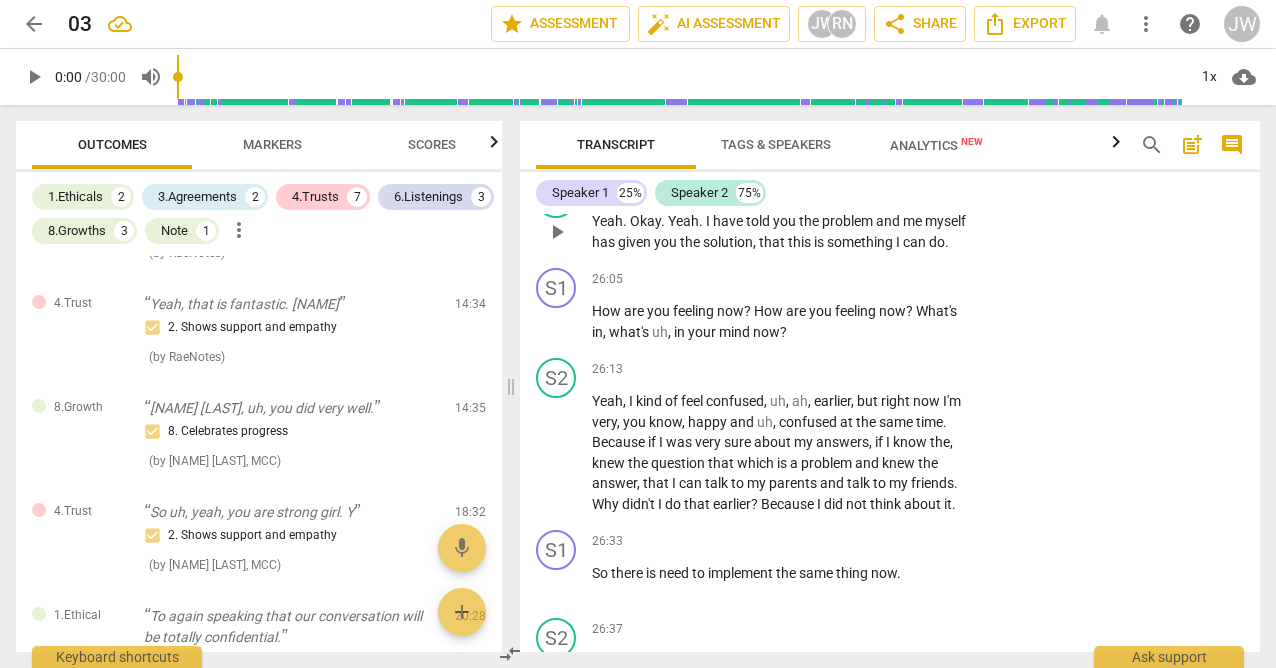 type on "watc" 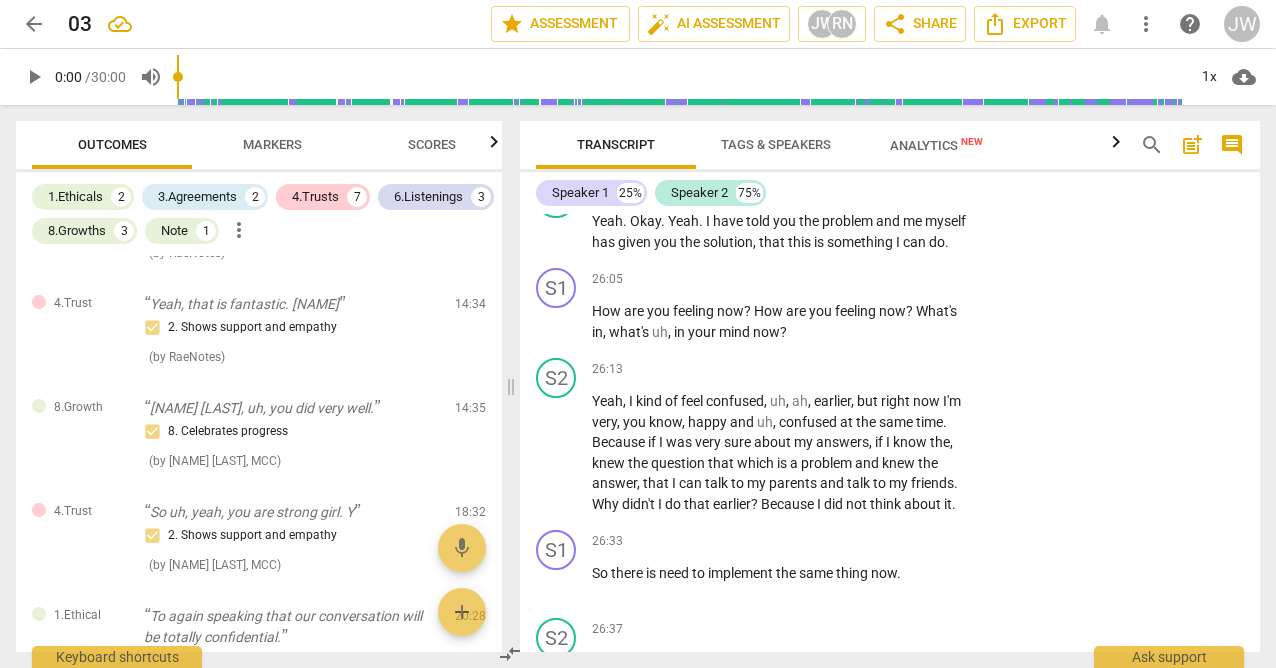 type on "watch stacking" 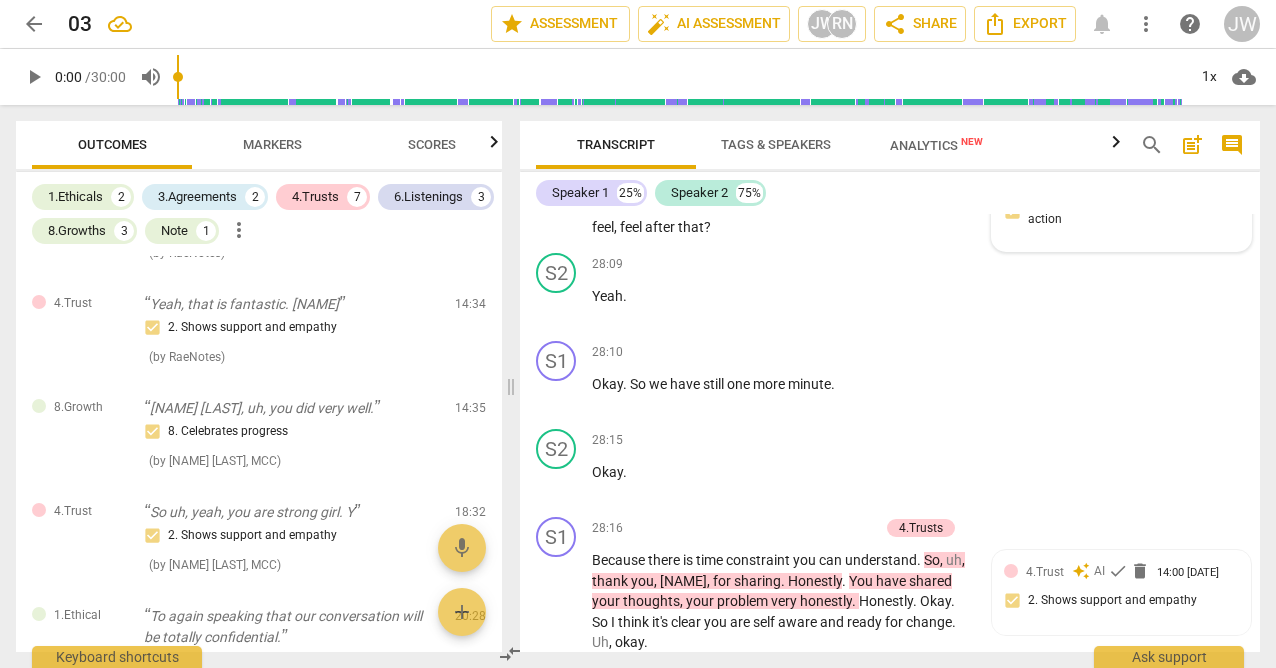 scroll, scrollTop: 13801, scrollLeft: 0, axis: vertical 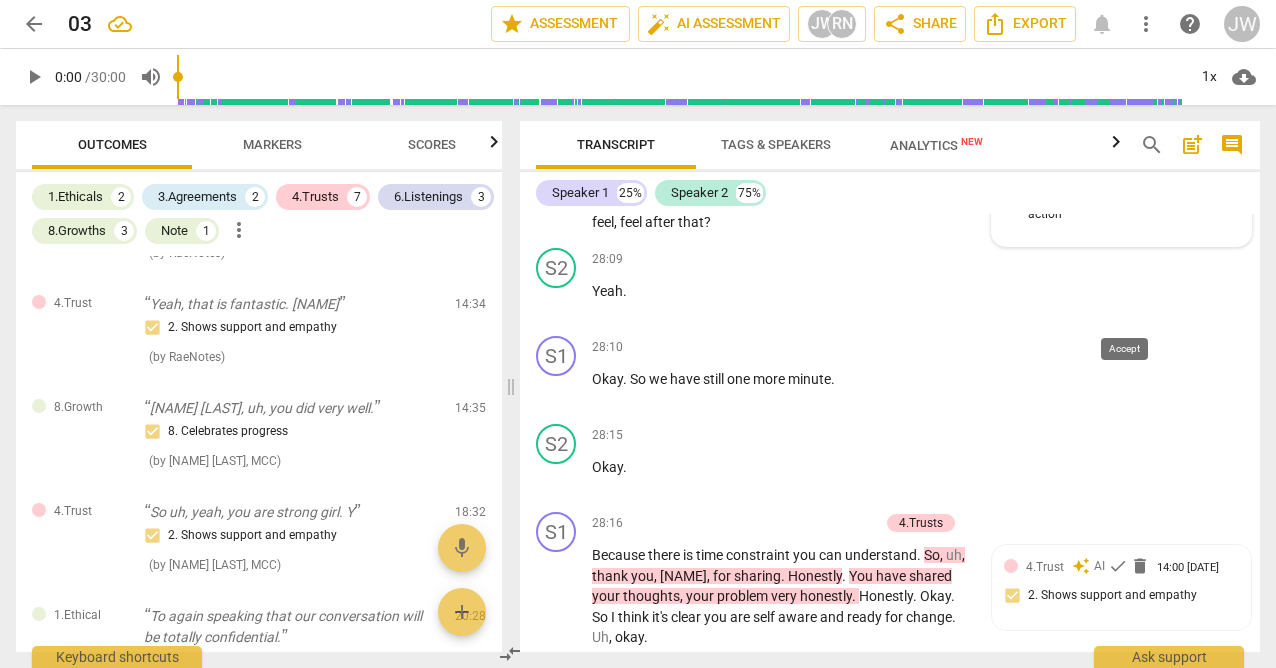 click on "check" at bounding box center (1129, 171) 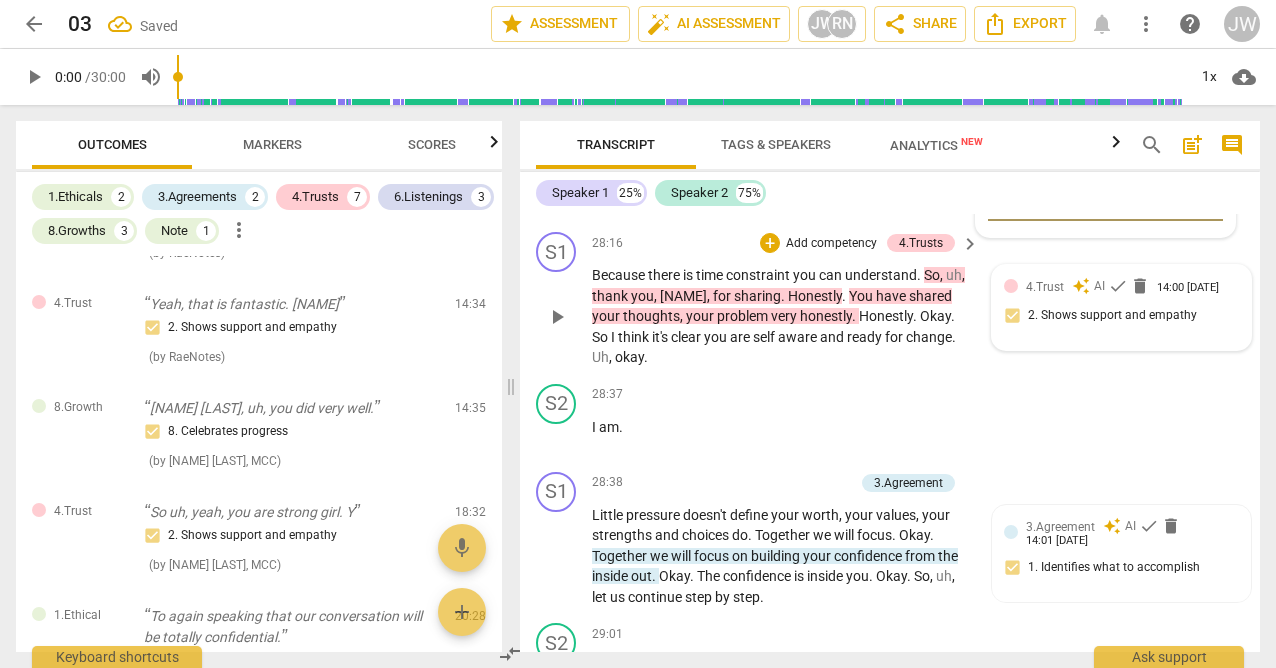 scroll, scrollTop: 14082, scrollLeft: 0, axis: vertical 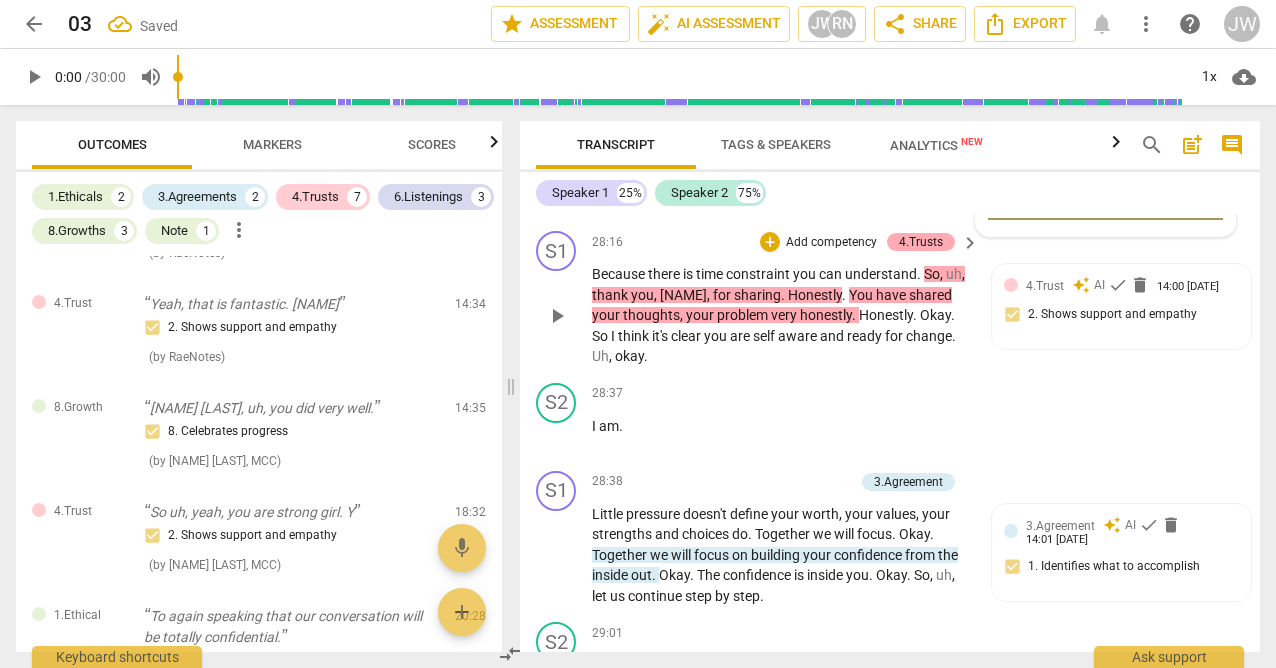 click on "4.Trusts" at bounding box center (921, 242) 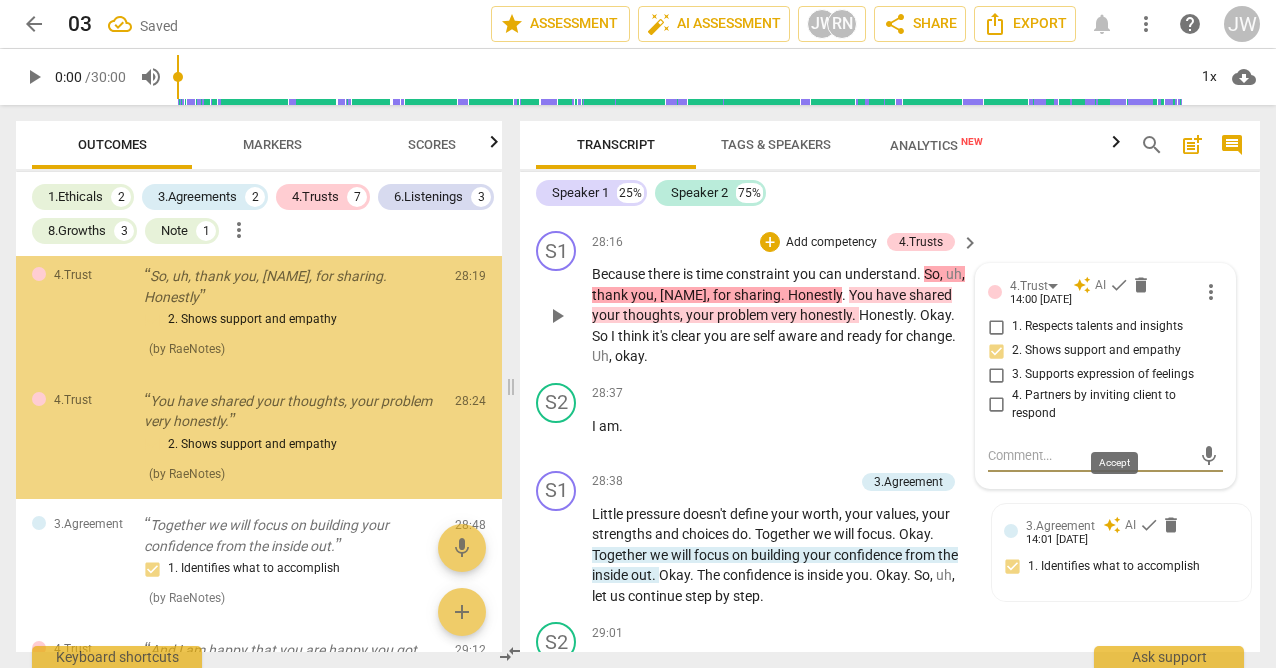 scroll, scrollTop: 2233, scrollLeft: 0, axis: vertical 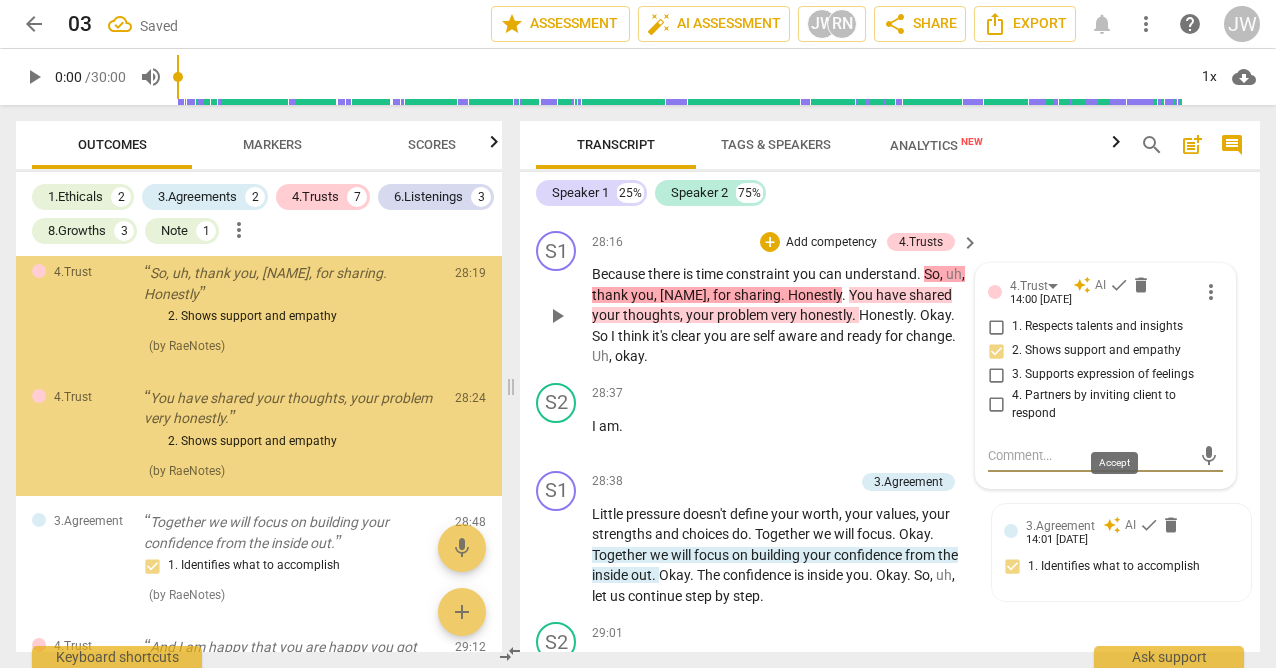 click on "check" at bounding box center [1119, 285] 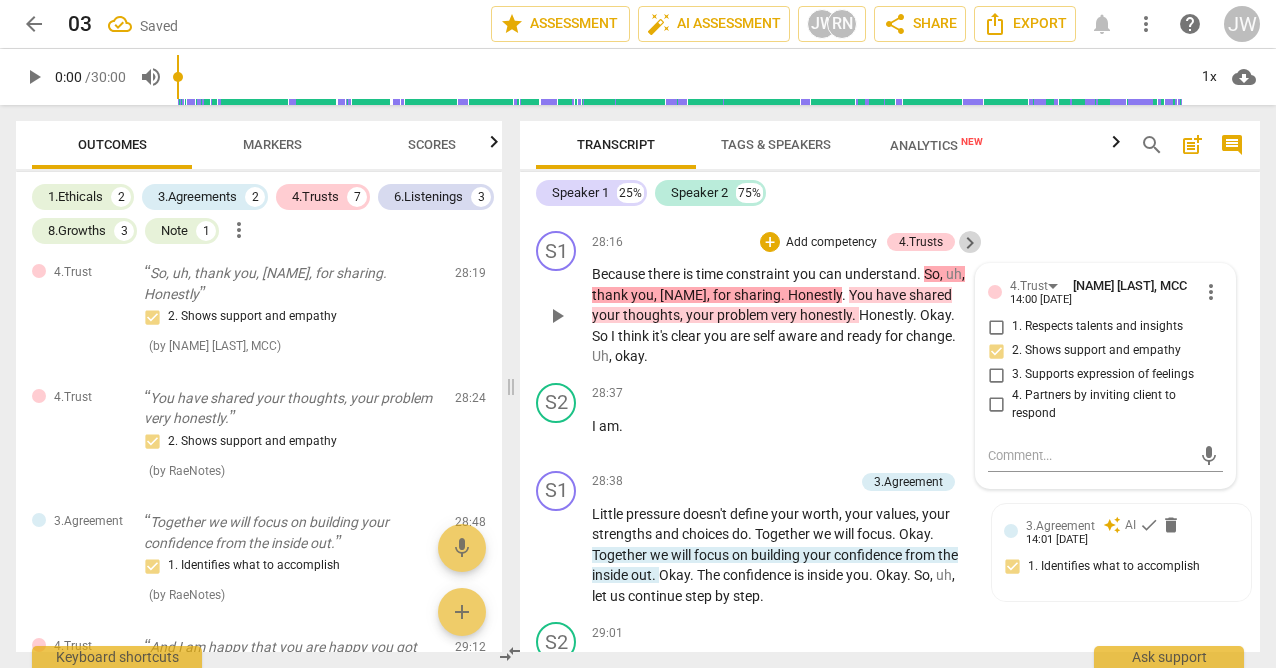 click on "keyboard_arrow_right" at bounding box center (970, 243) 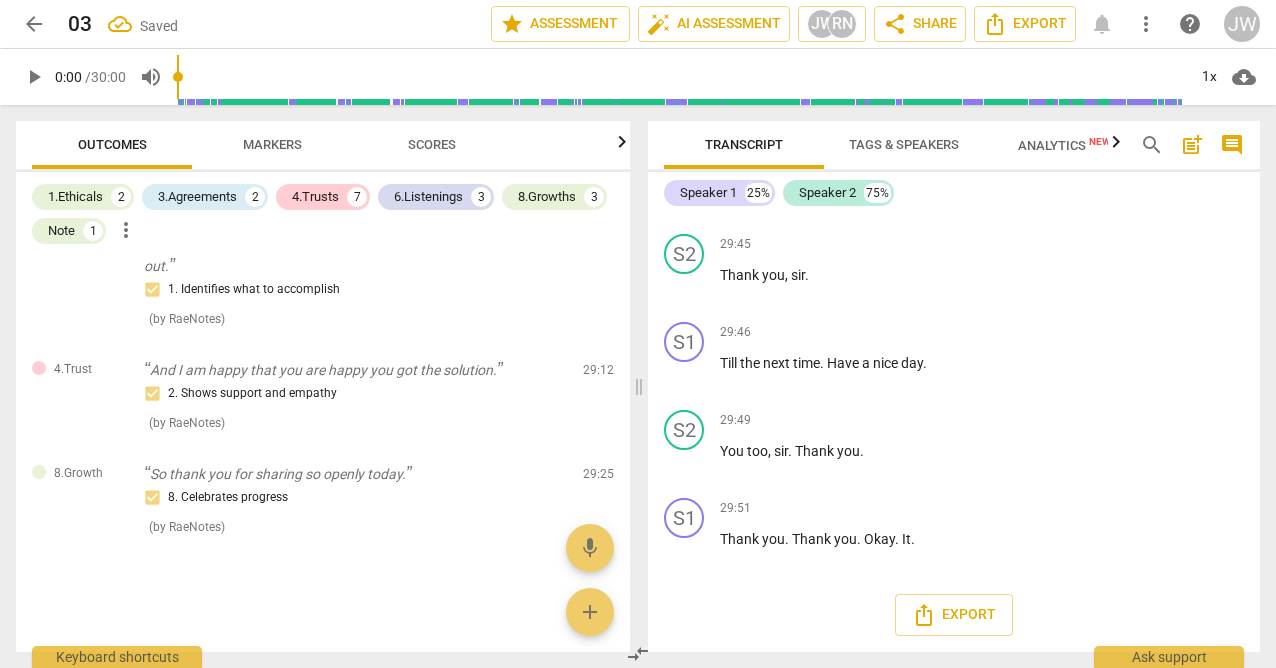 scroll, scrollTop: 11802, scrollLeft: 0, axis: vertical 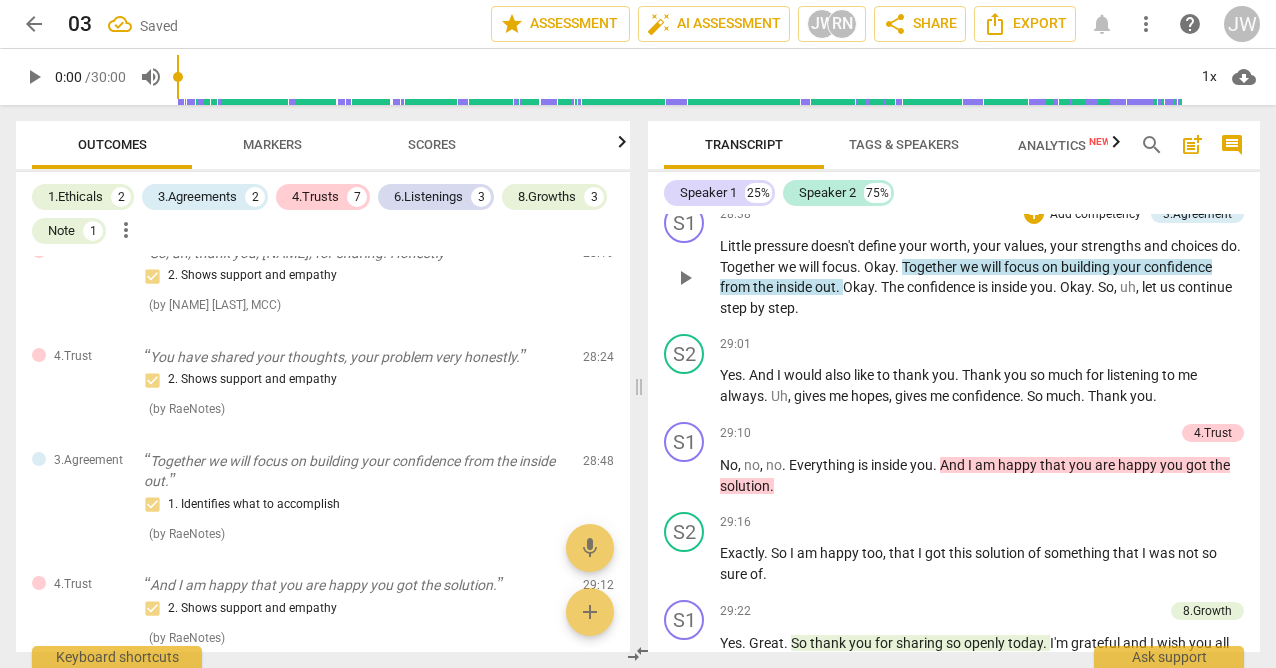 drag, startPoint x: 1191, startPoint y: 381, endPoint x: 1175, endPoint y: 392, distance: 19.416489 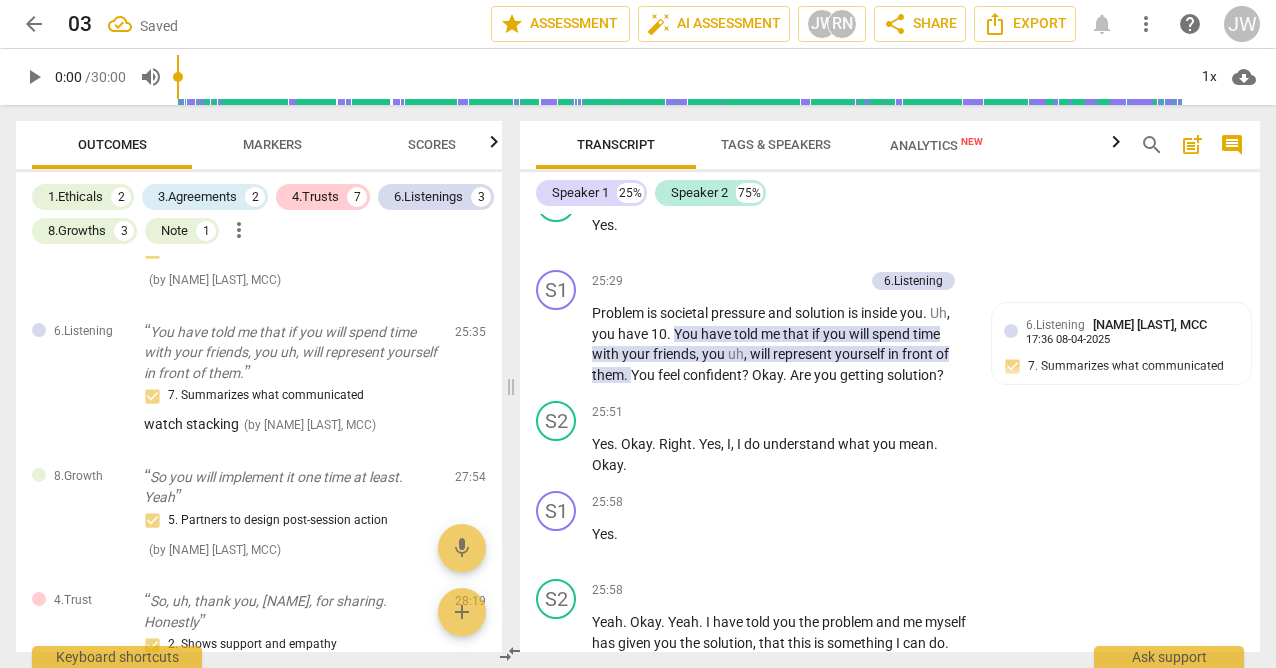scroll, scrollTop: 14327, scrollLeft: 0, axis: vertical 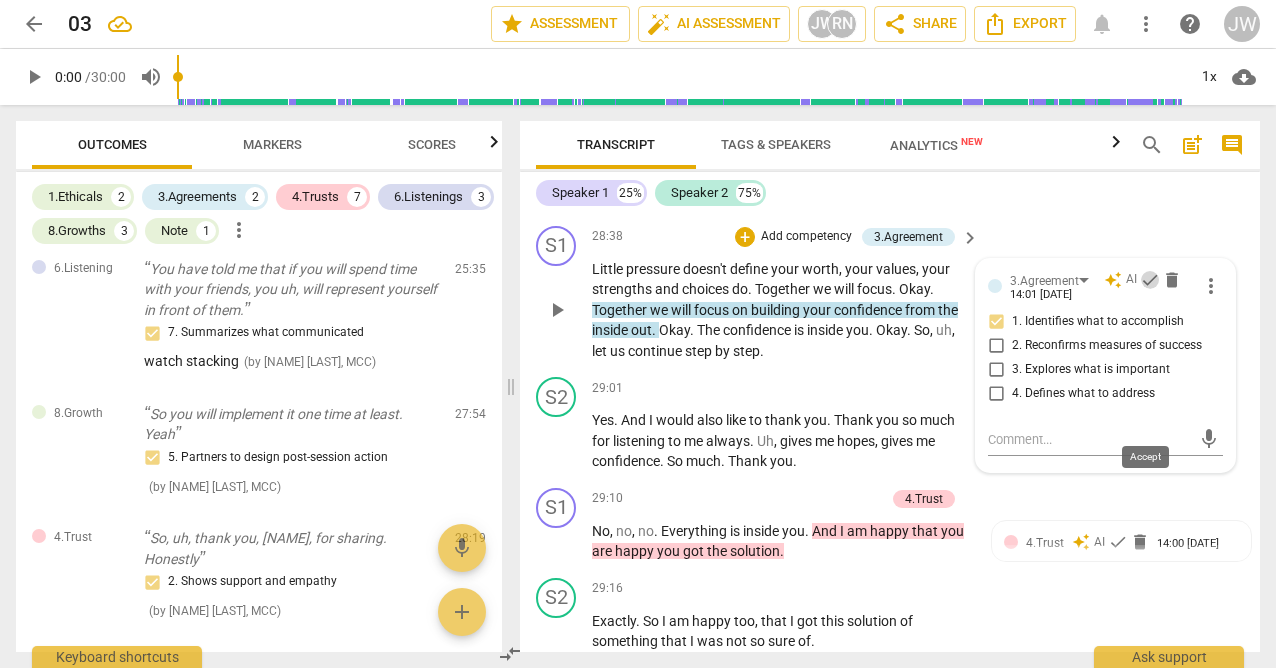 drag, startPoint x: 1143, startPoint y: 423, endPoint x: 1130, endPoint y: 423, distance: 13 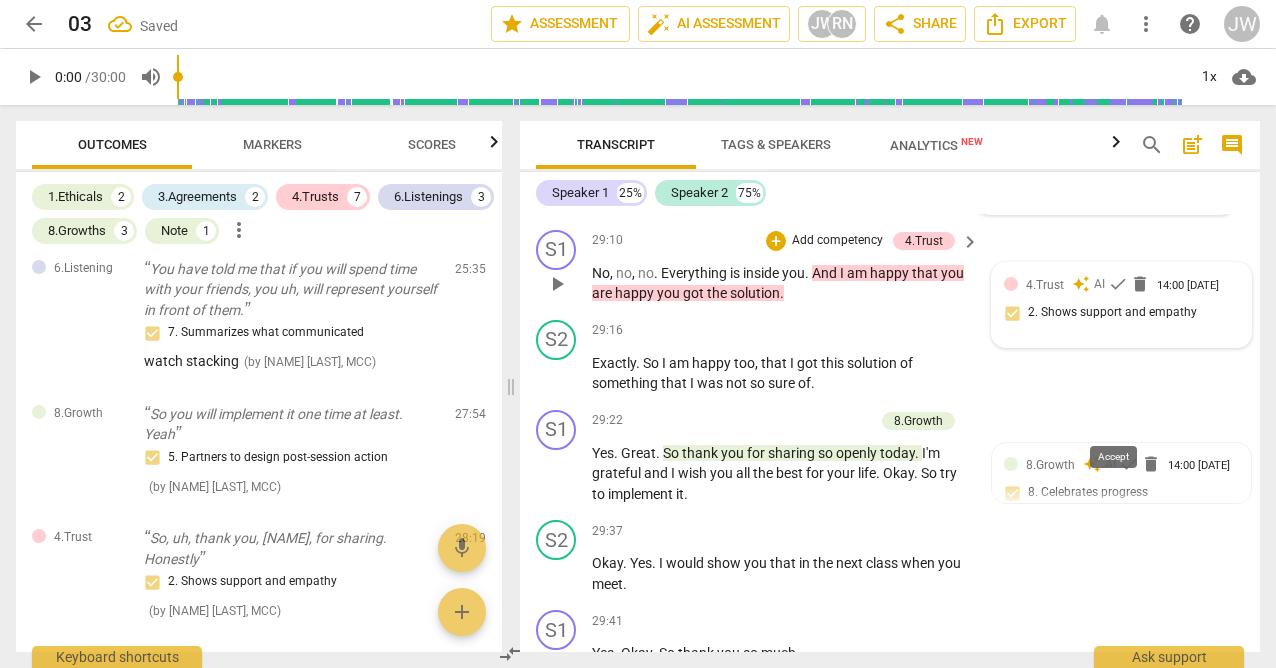 scroll, scrollTop: 14590, scrollLeft: 0, axis: vertical 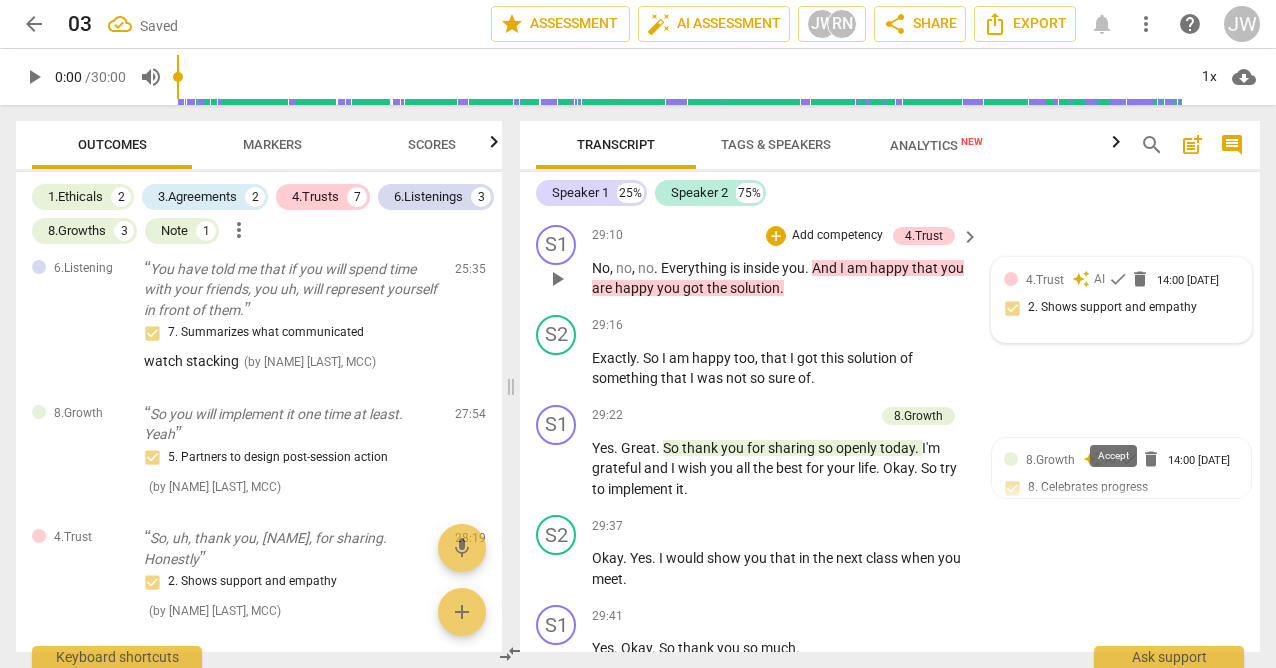click on "check" at bounding box center (1118, 279) 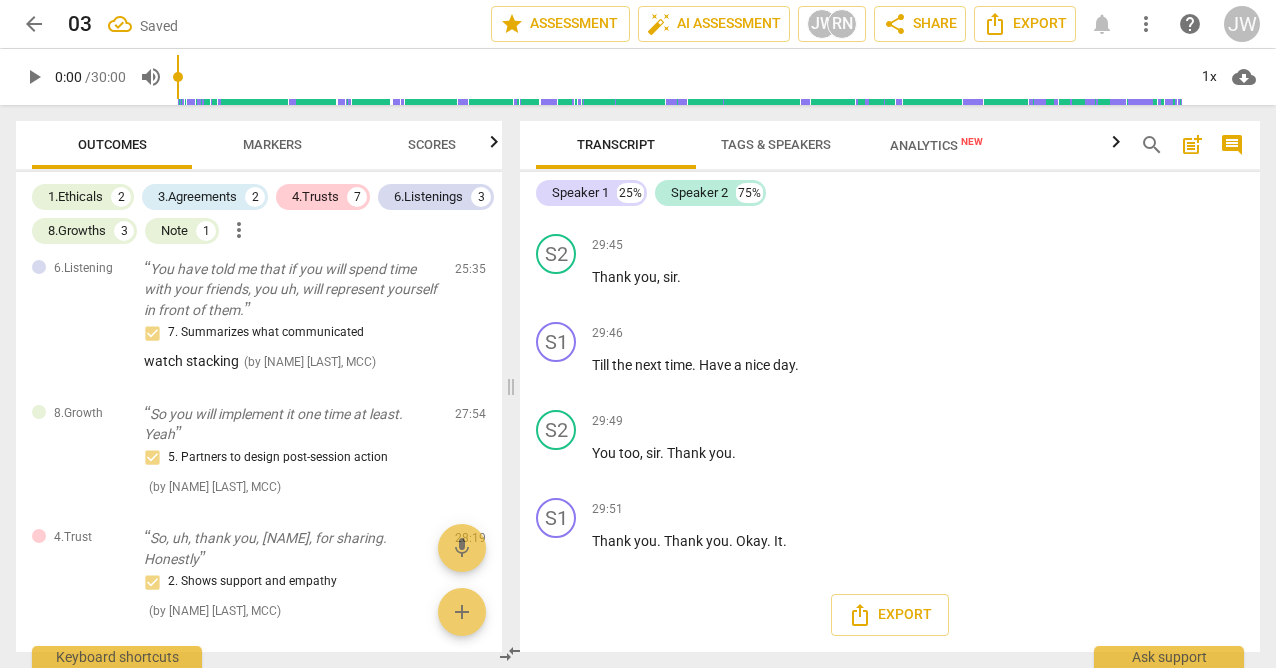 scroll, scrollTop: 15192, scrollLeft: 0, axis: vertical 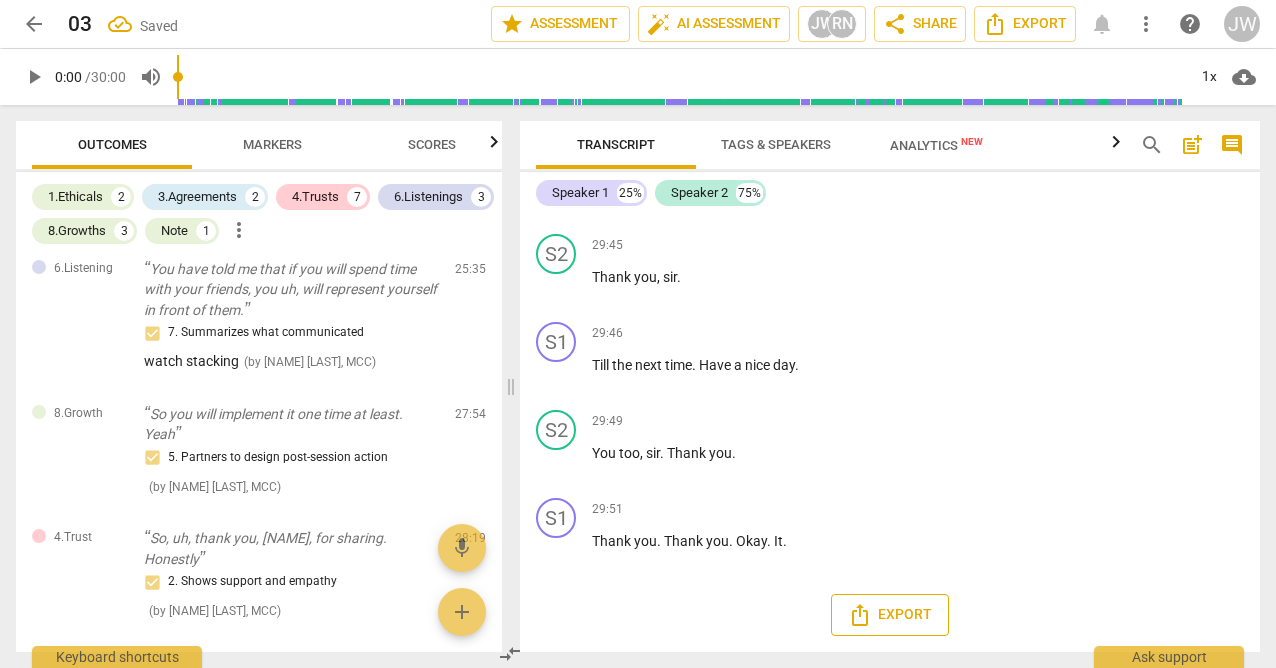 click on "Export" at bounding box center (890, 615) 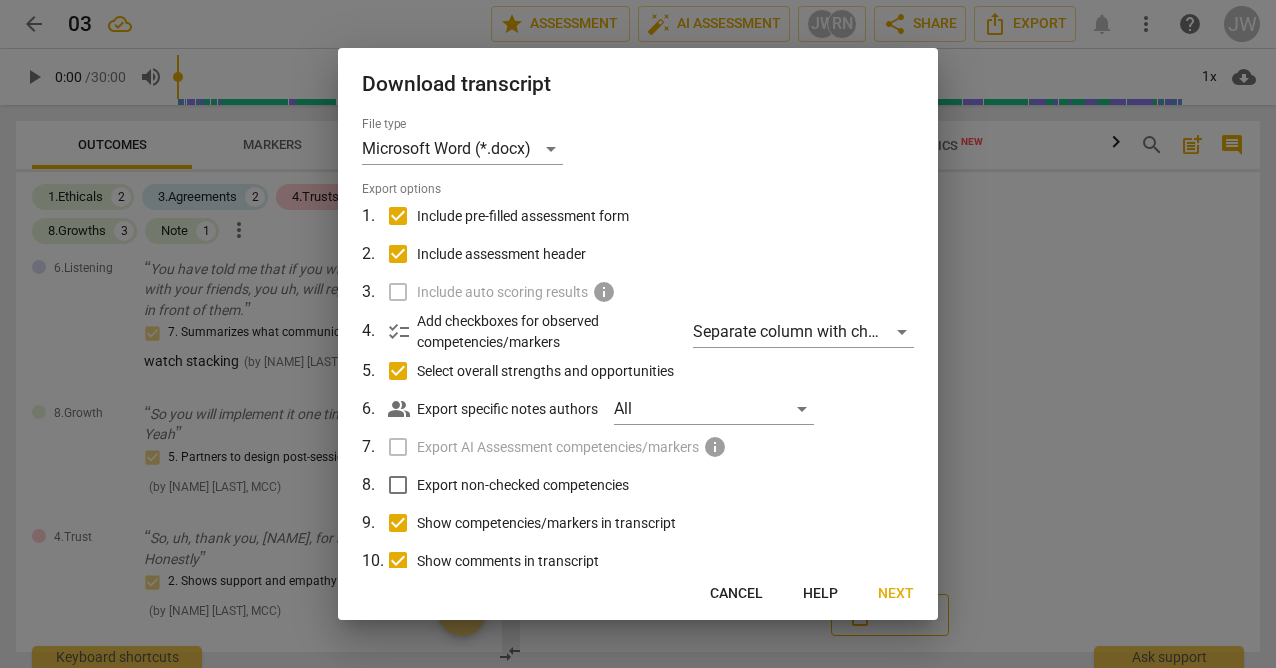 scroll, scrollTop: 15192, scrollLeft: 0, axis: vertical 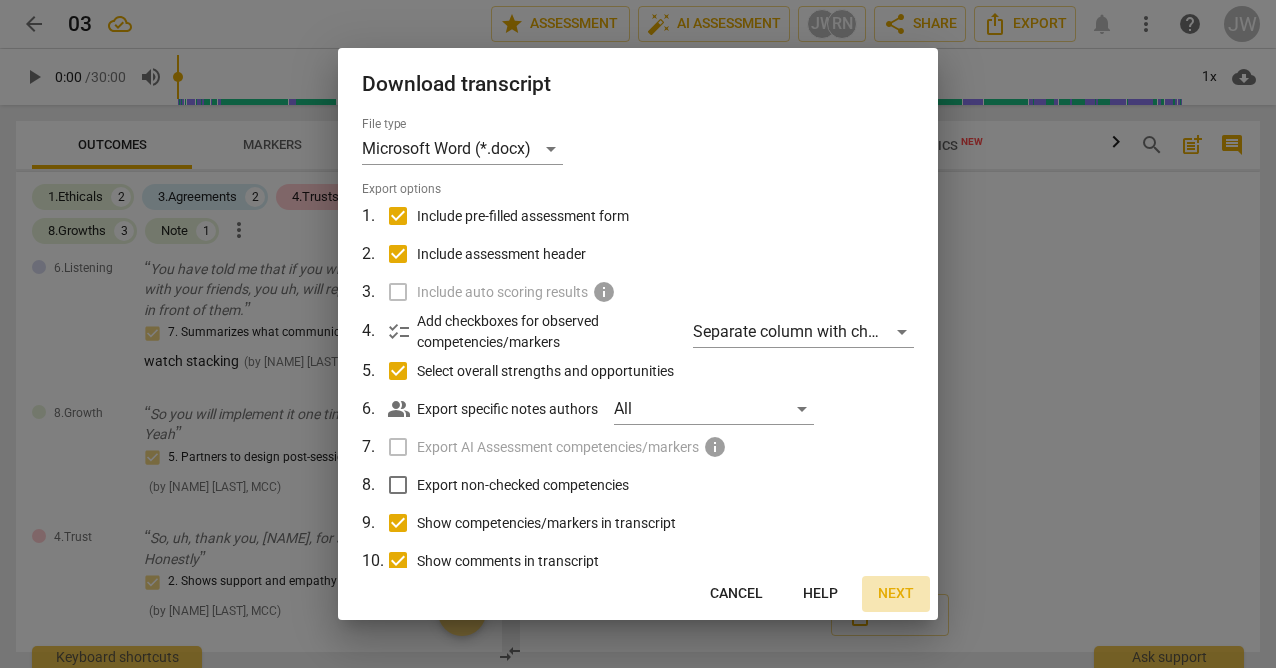 click on "Next" at bounding box center [896, 594] 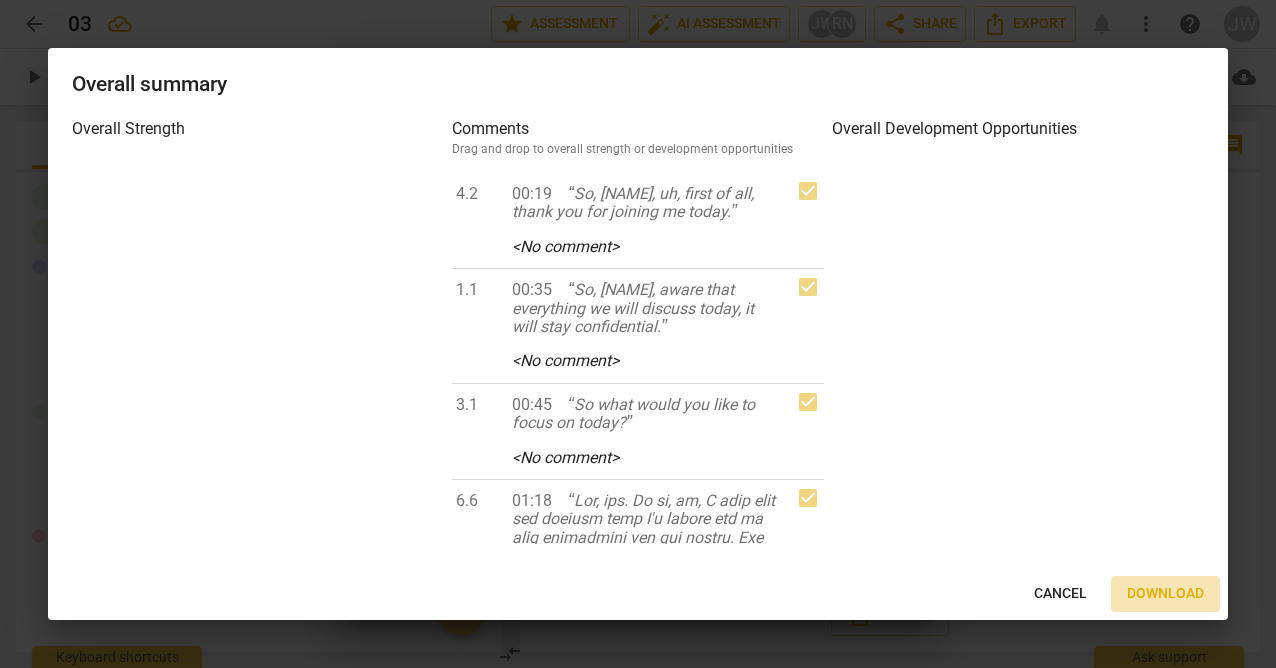 click on "Download" at bounding box center [1165, 594] 